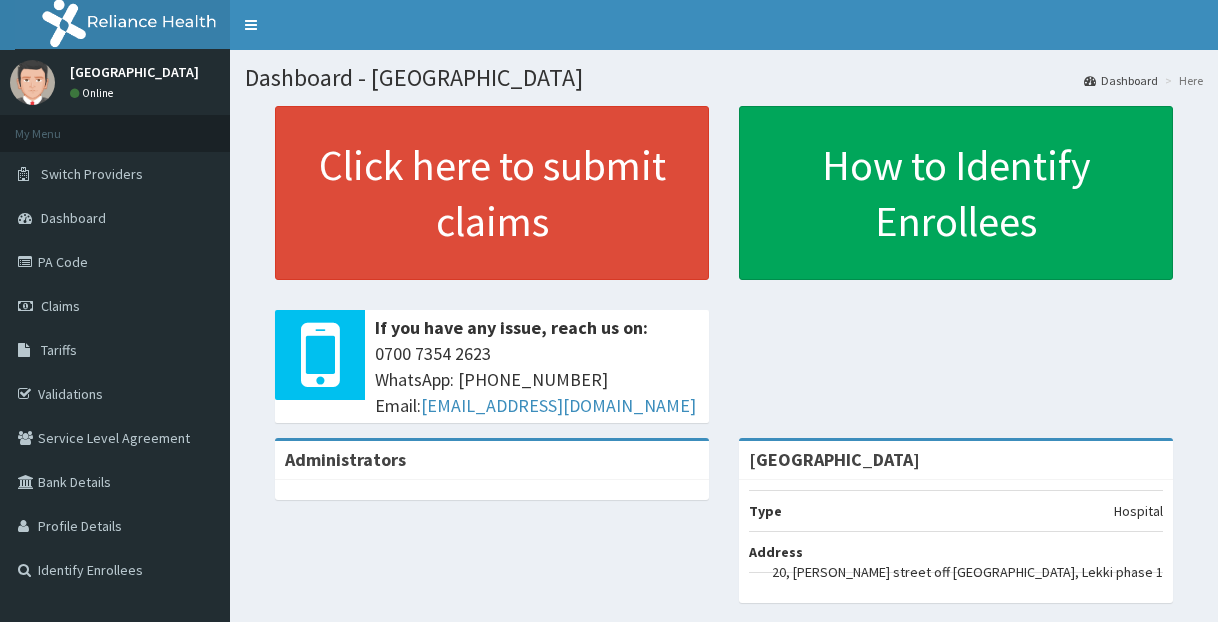 scroll, scrollTop: 0, scrollLeft: 0, axis: both 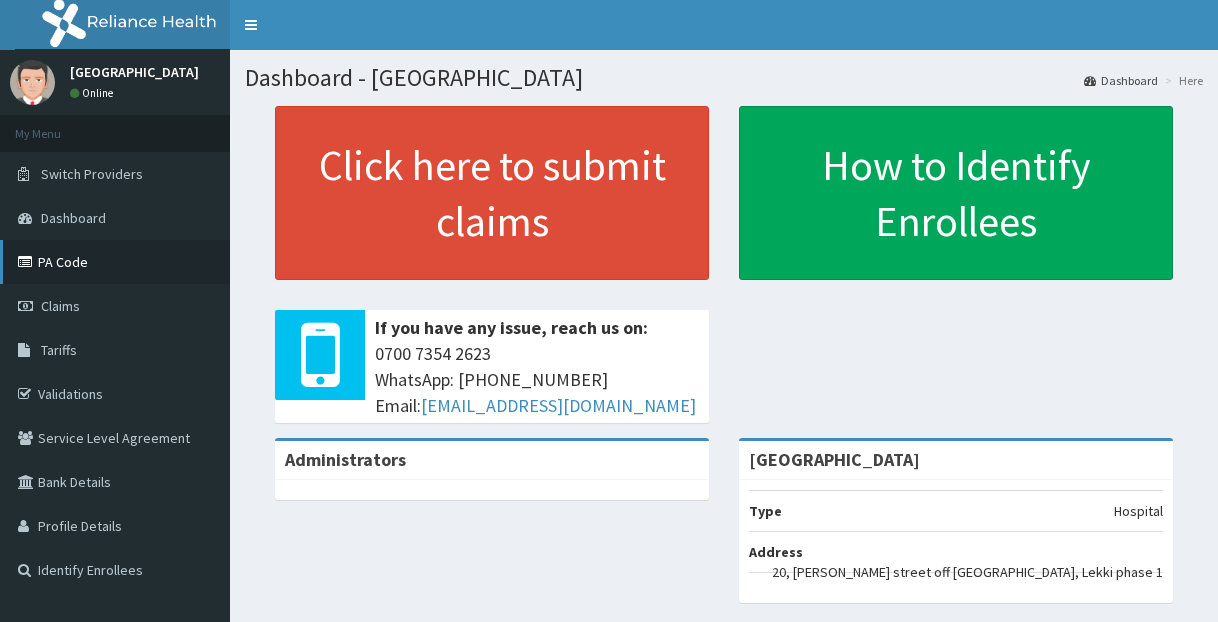 click on "PA Code" at bounding box center [115, 262] 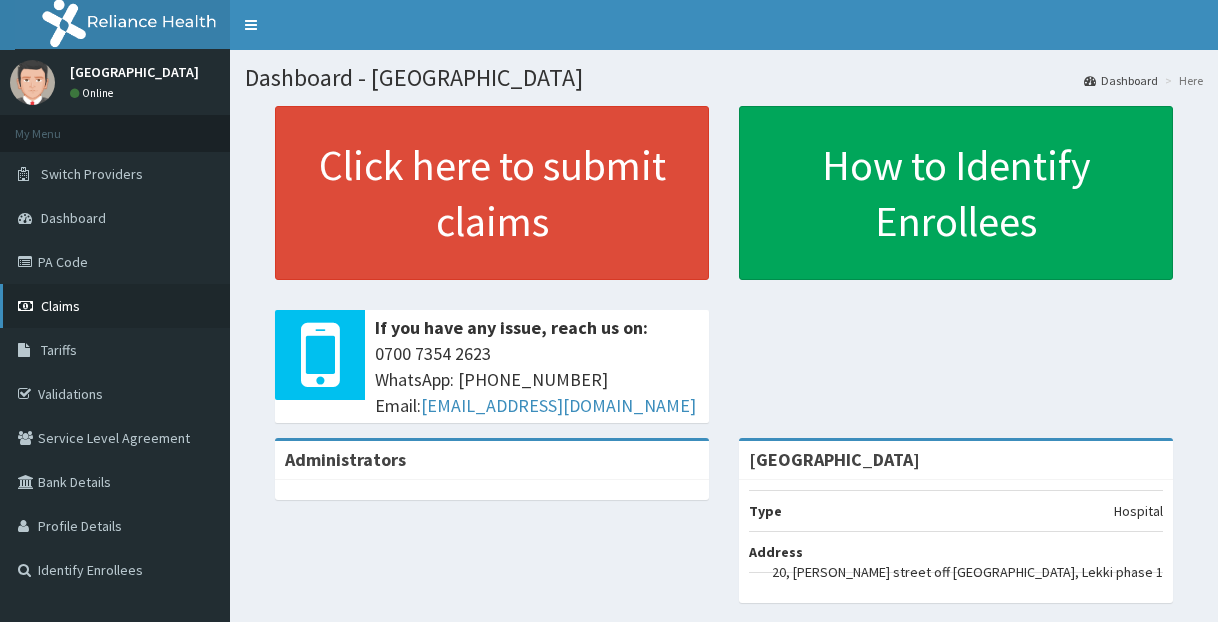 scroll, scrollTop: 0, scrollLeft: 0, axis: both 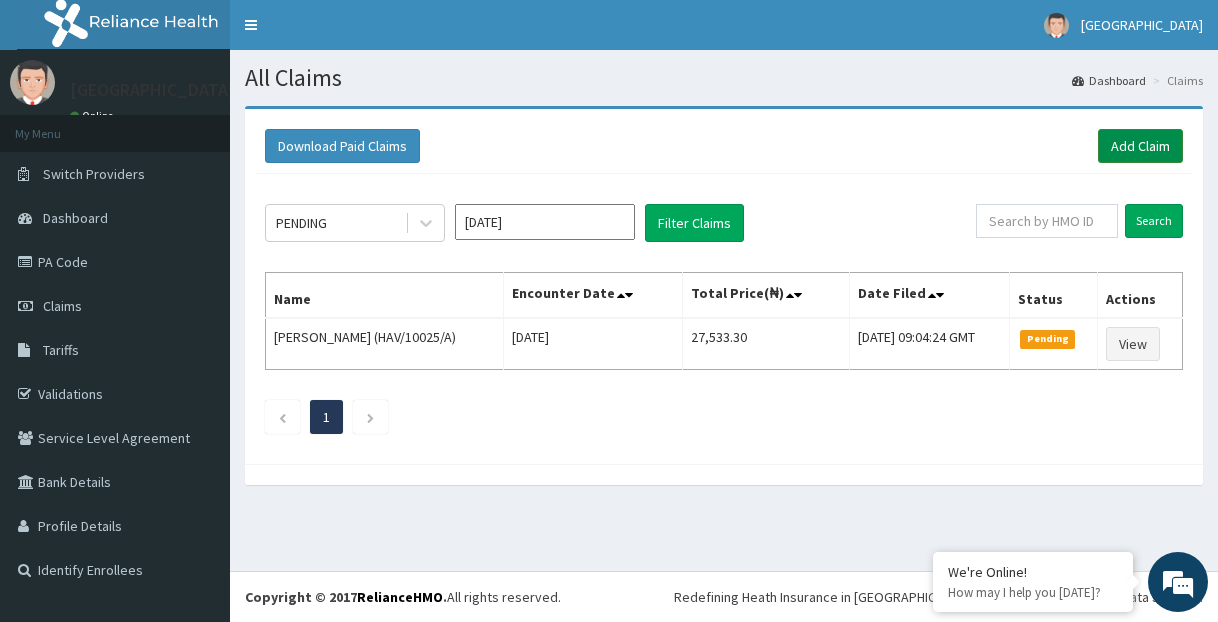 click on "Add Claim" at bounding box center (1140, 146) 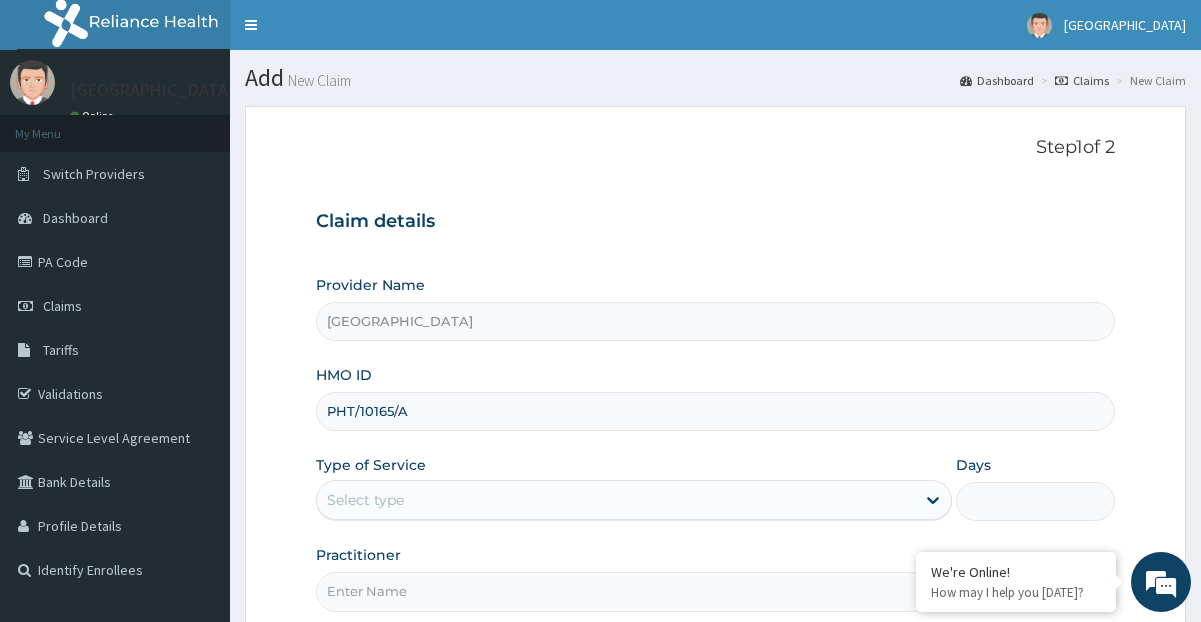 scroll, scrollTop: 0, scrollLeft: 0, axis: both 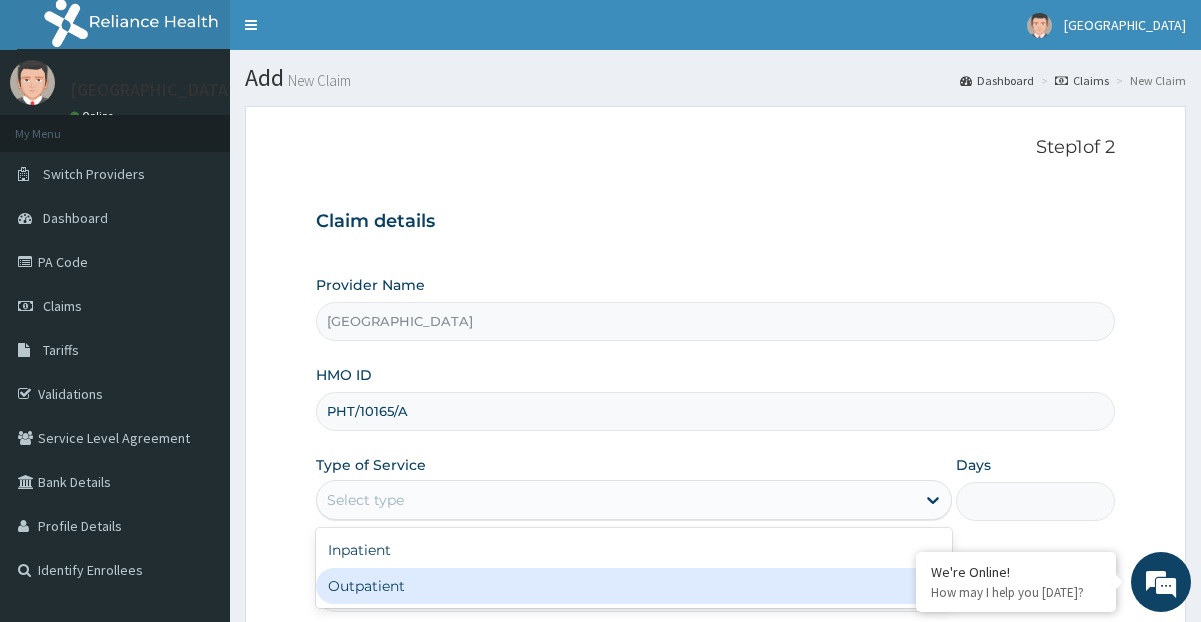 click on "Outpatient" at bounding box center [633, 586] 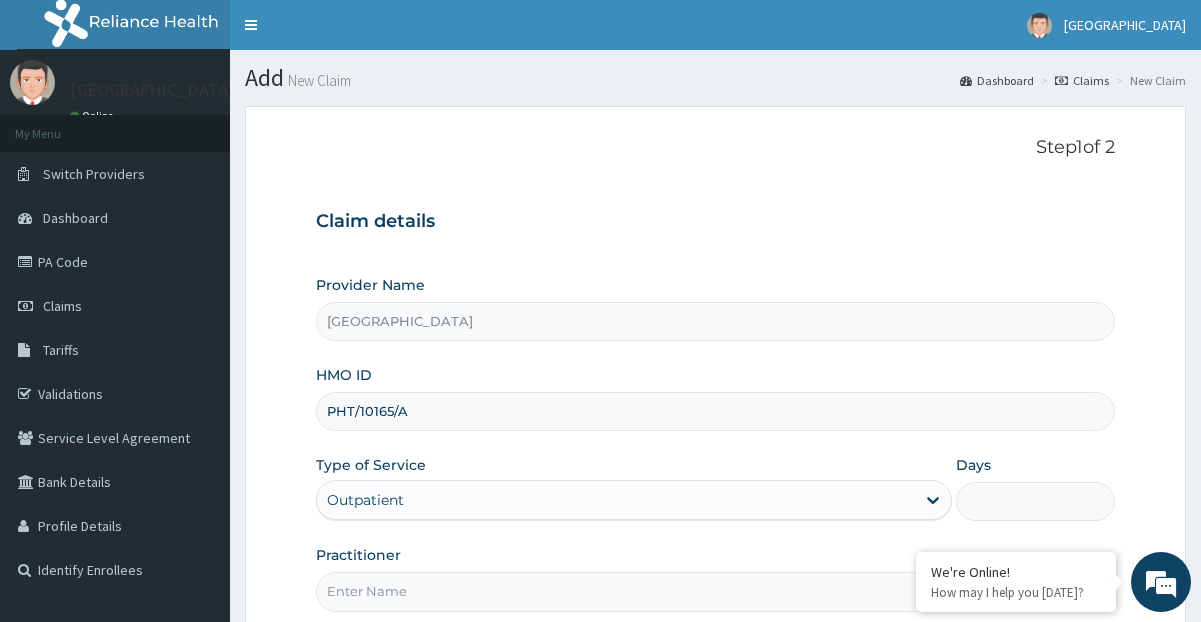 type on "1" 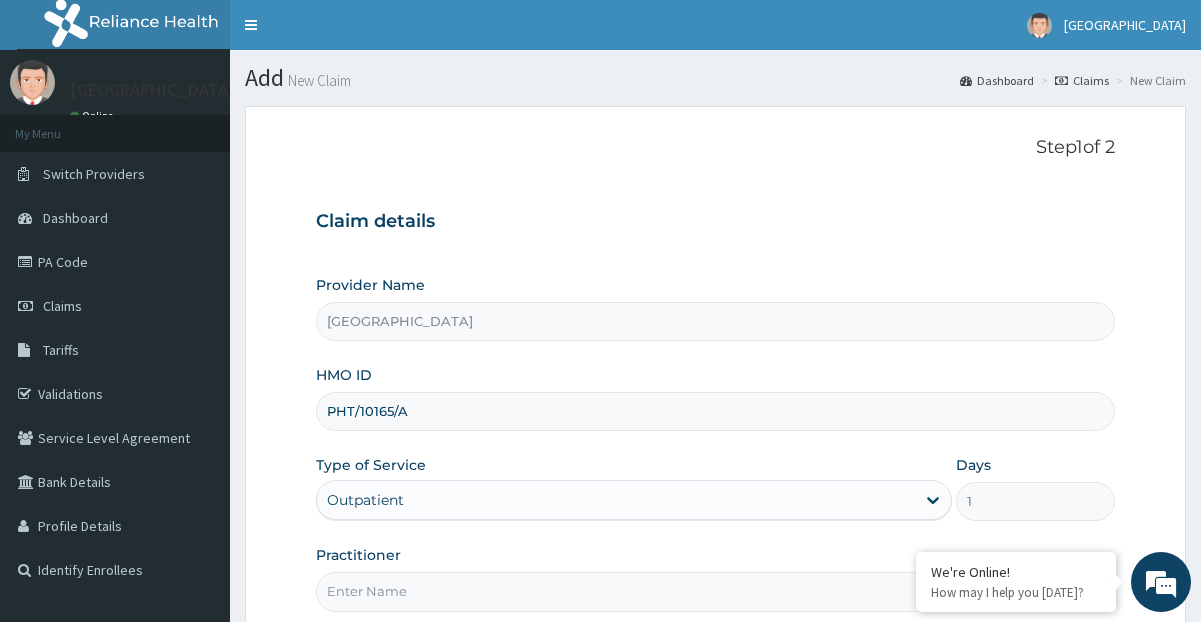 click on "Practitioner" at bounding box center (715, 591) 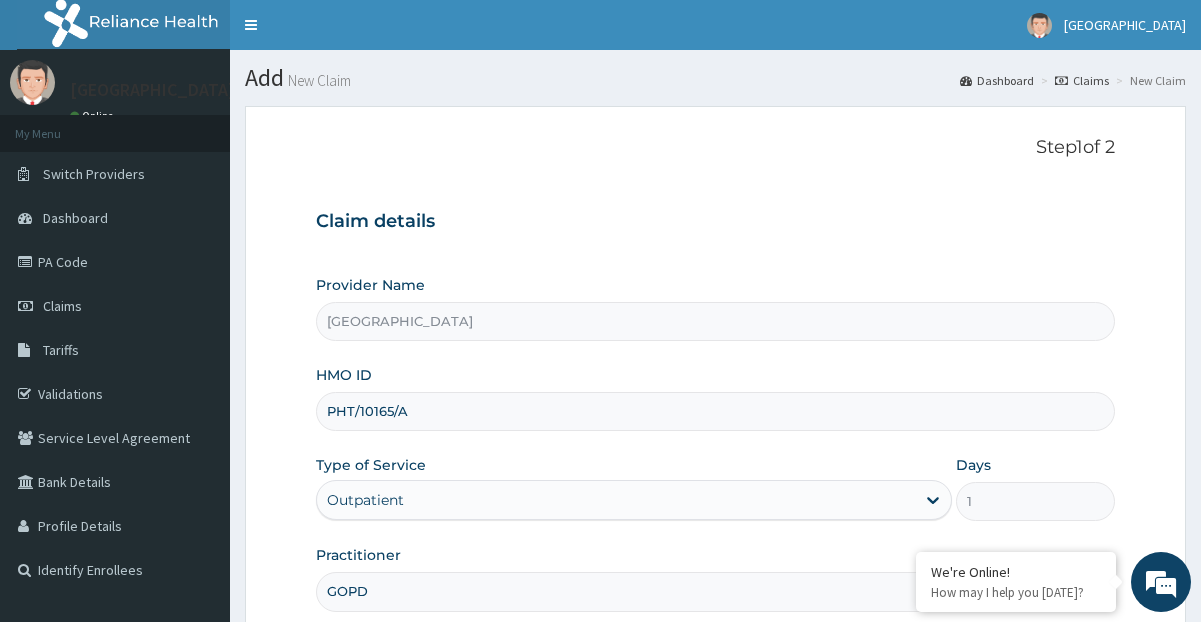 scroll, scrollTop: 200, scrollLeft: 0, axis: vertical 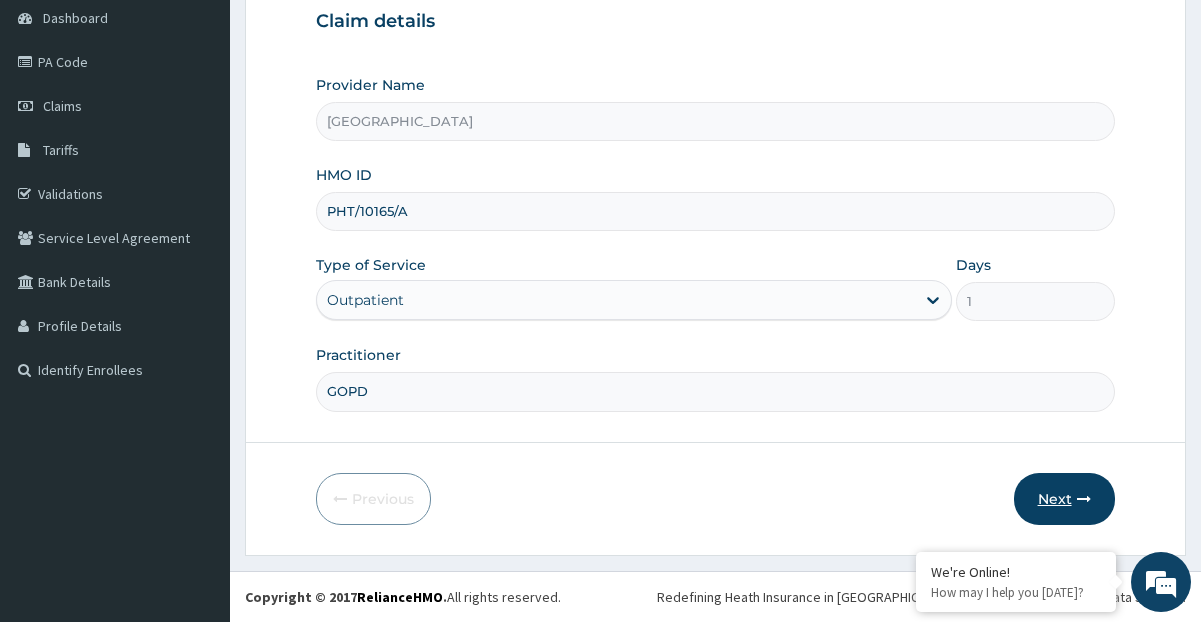 type on "GOPD" 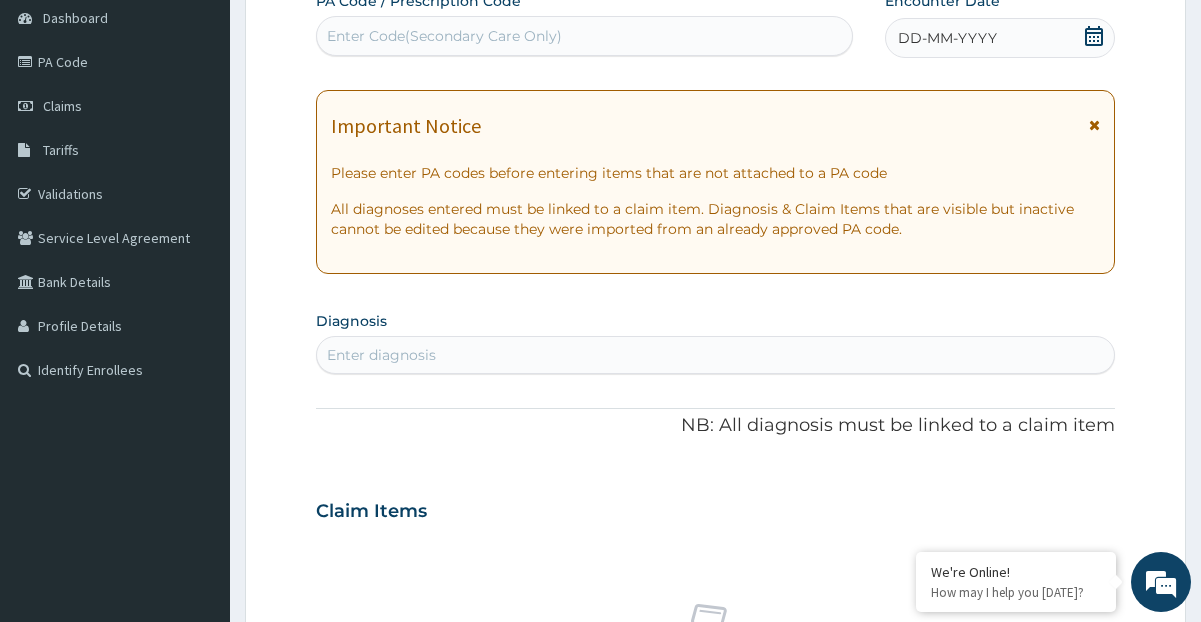 click on "Enter Code(Secondary Care Only)" at bounding box center [584, 36] 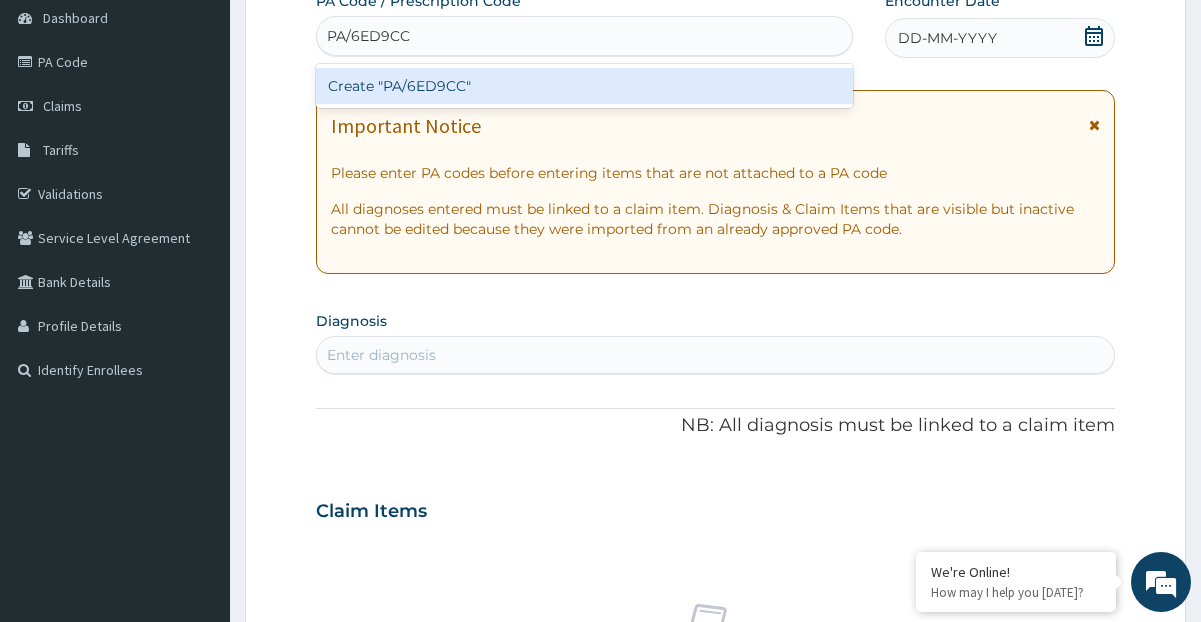 click on "Create "PA/6ED9CC"" at bounding box center [584, 86] 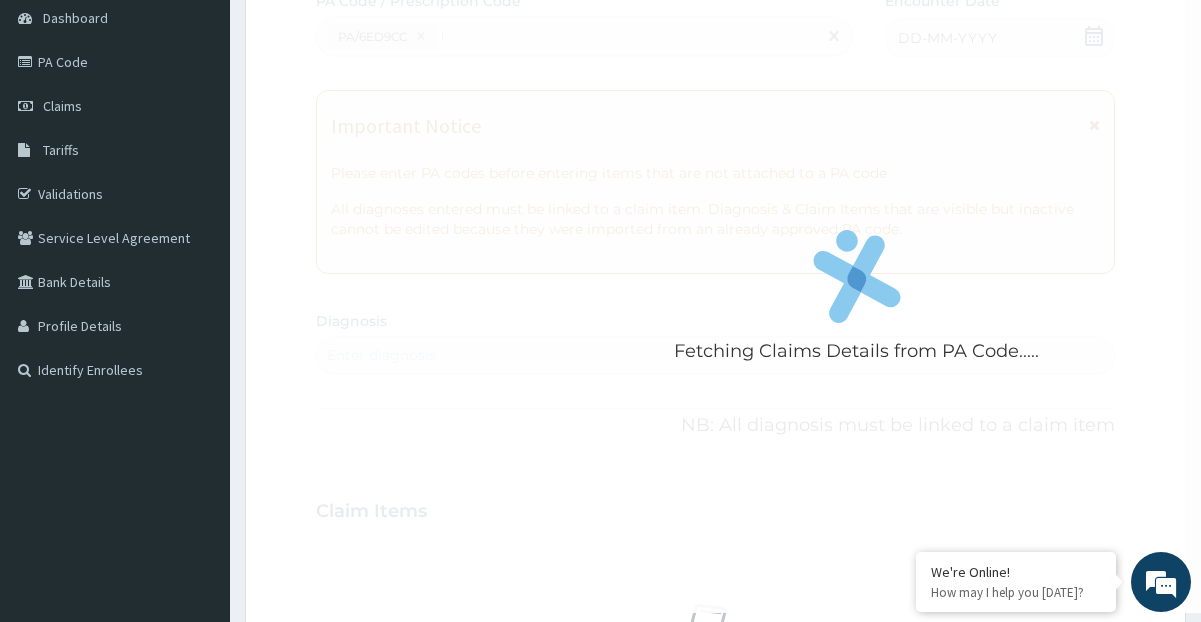 type 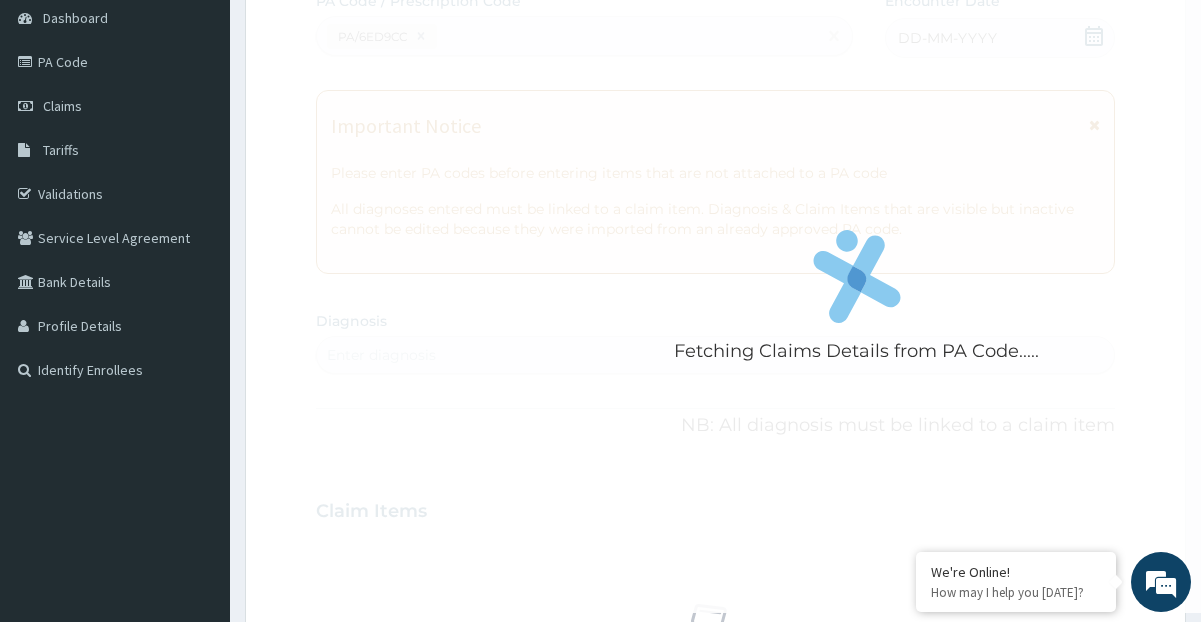 scroll, scrollTop: 590, scrollLeft: 0, axis: vertical 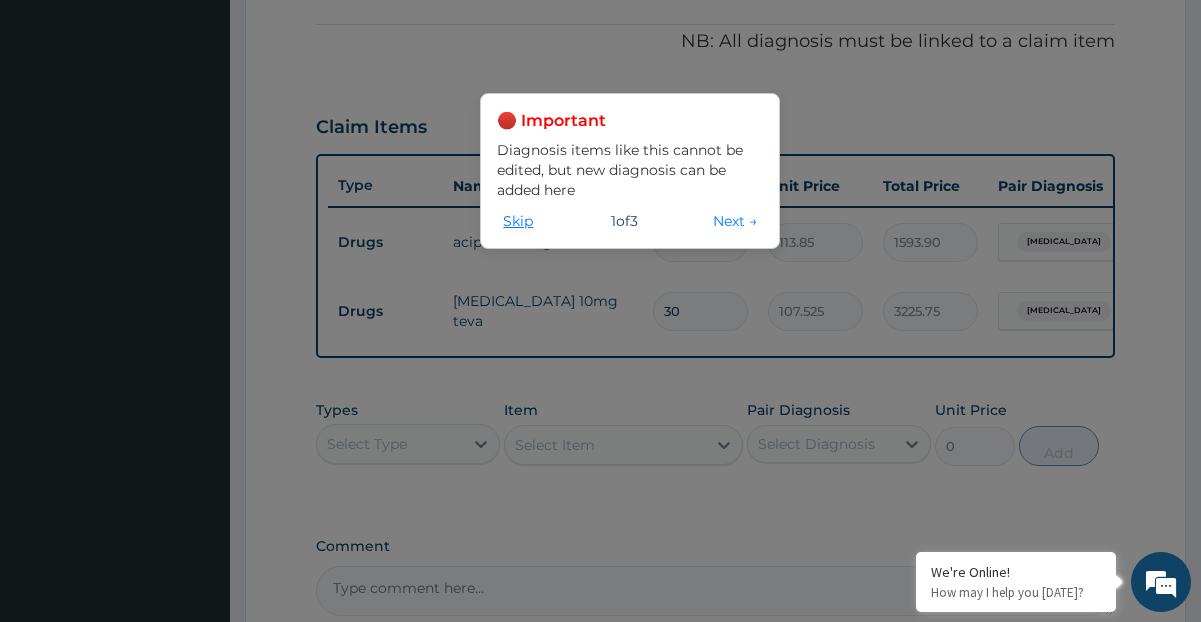 click on "Skip" at bounding box center [518, 221] 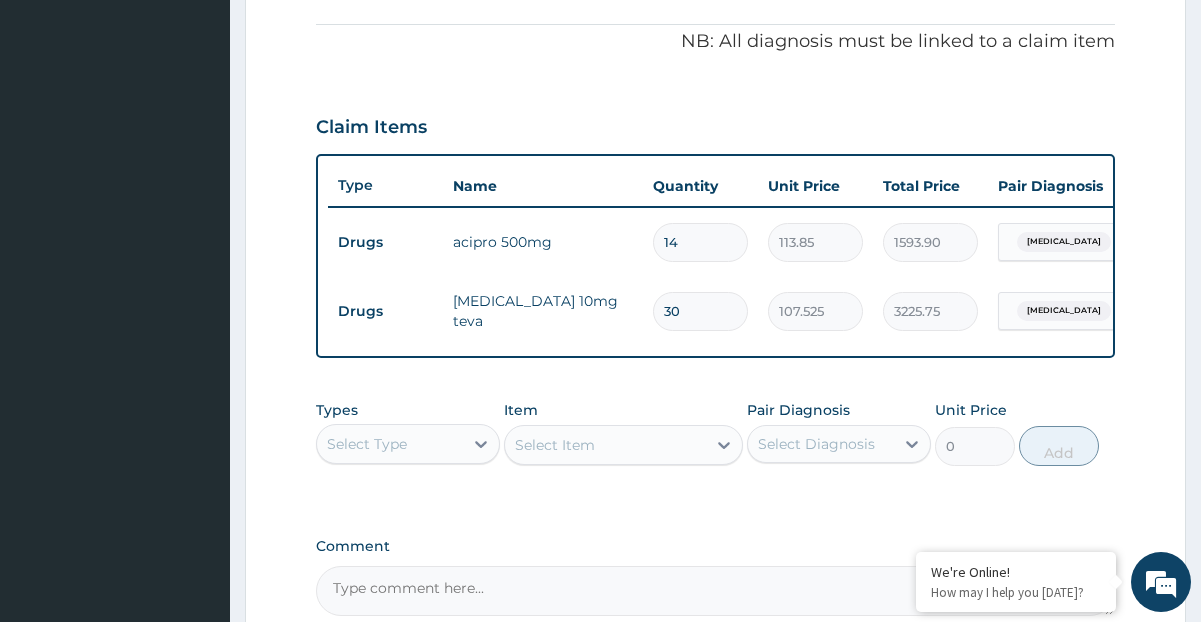 click on "Select Type" at bounding box center [390, 444] 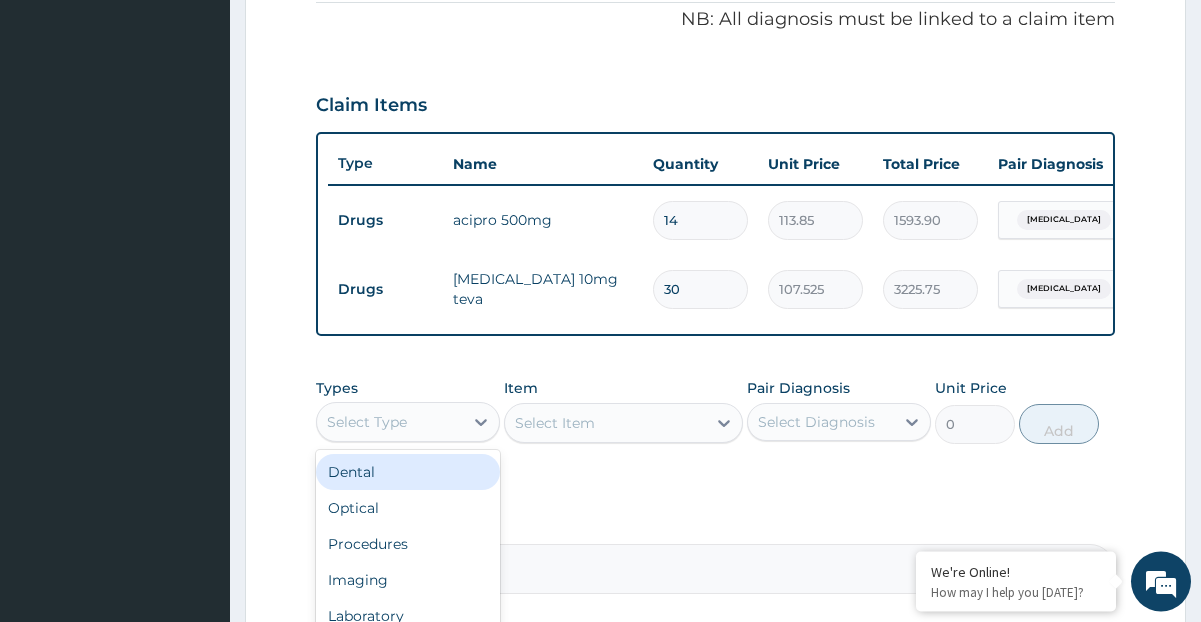 scroll, scrollTop: 811, scrollLeft: 0, axis: vertical 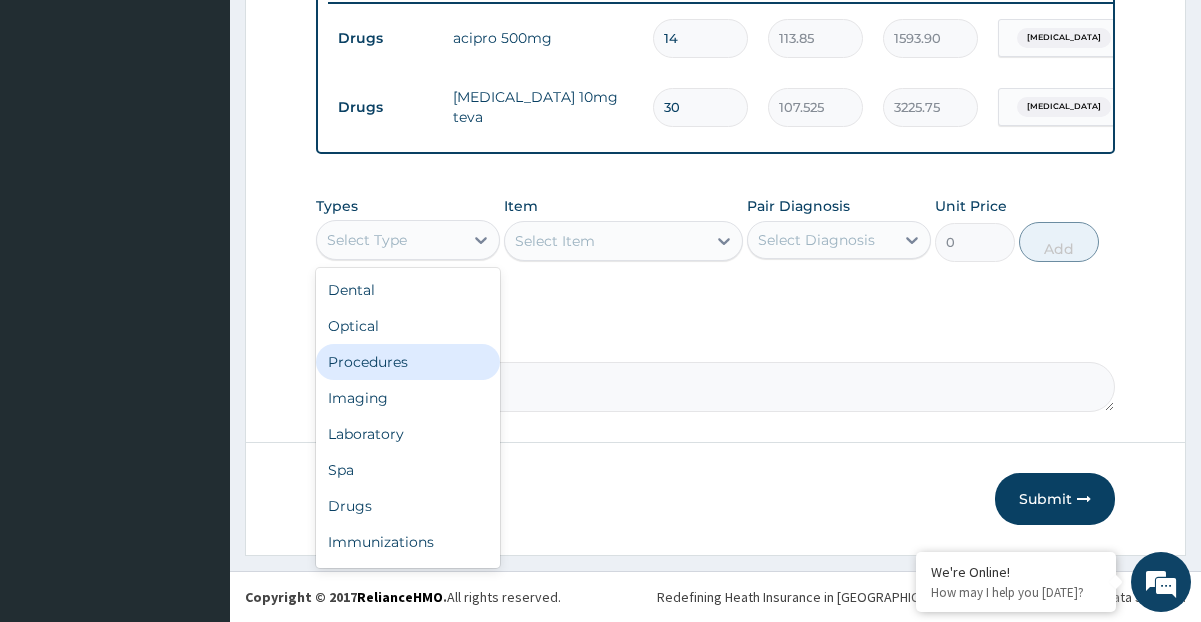 drag, startPoint x: 384, startPoint y: 362, endPoint x: 584, endPoint y: 257, distance: 225.88715 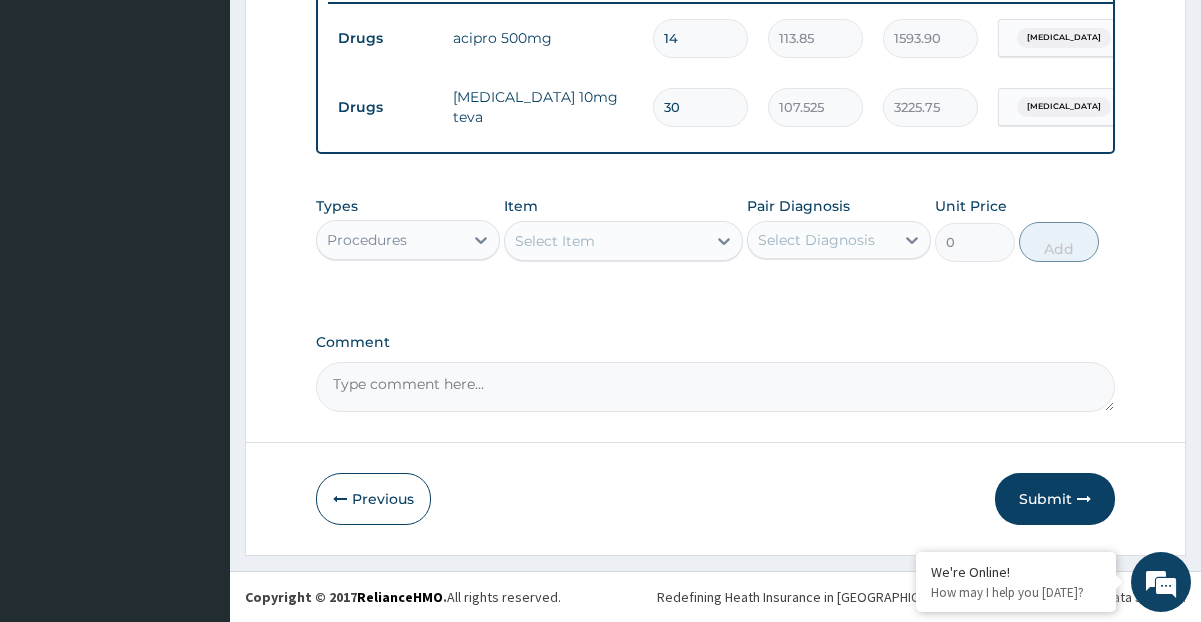 click on "Select Item" at bounding box center [605, 241] 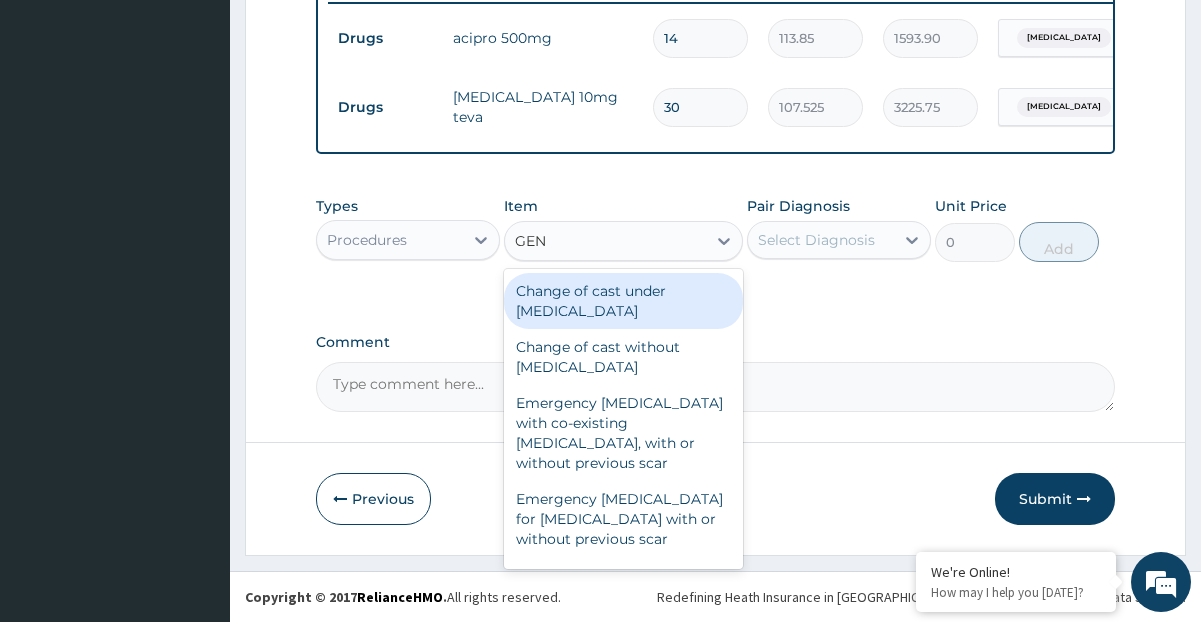 type on "GENE" 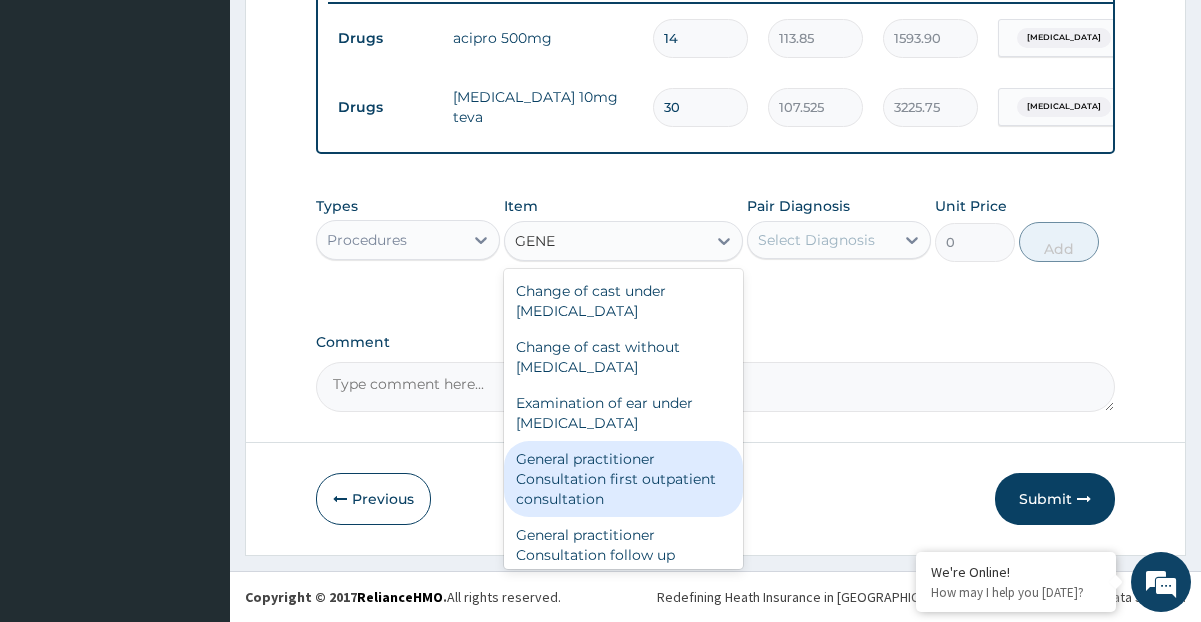 click on "General practitioner Consultation first outpatient consultation" at bounding box center [623, 479] 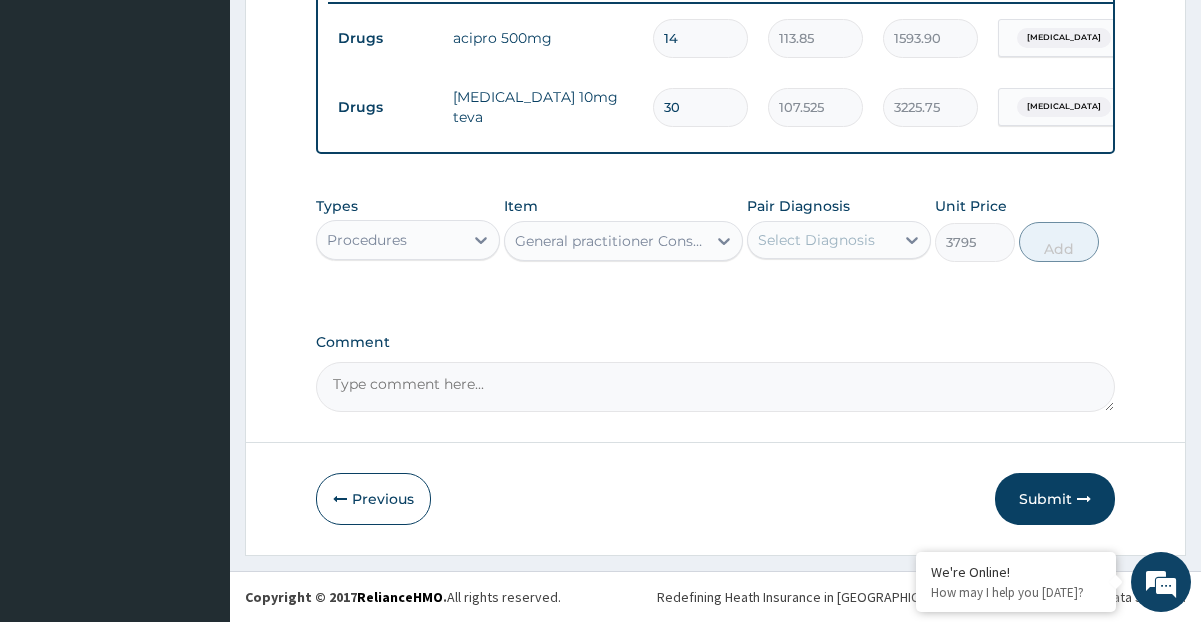 click on "Select Diagnosis" at bounding box center [821, 240] 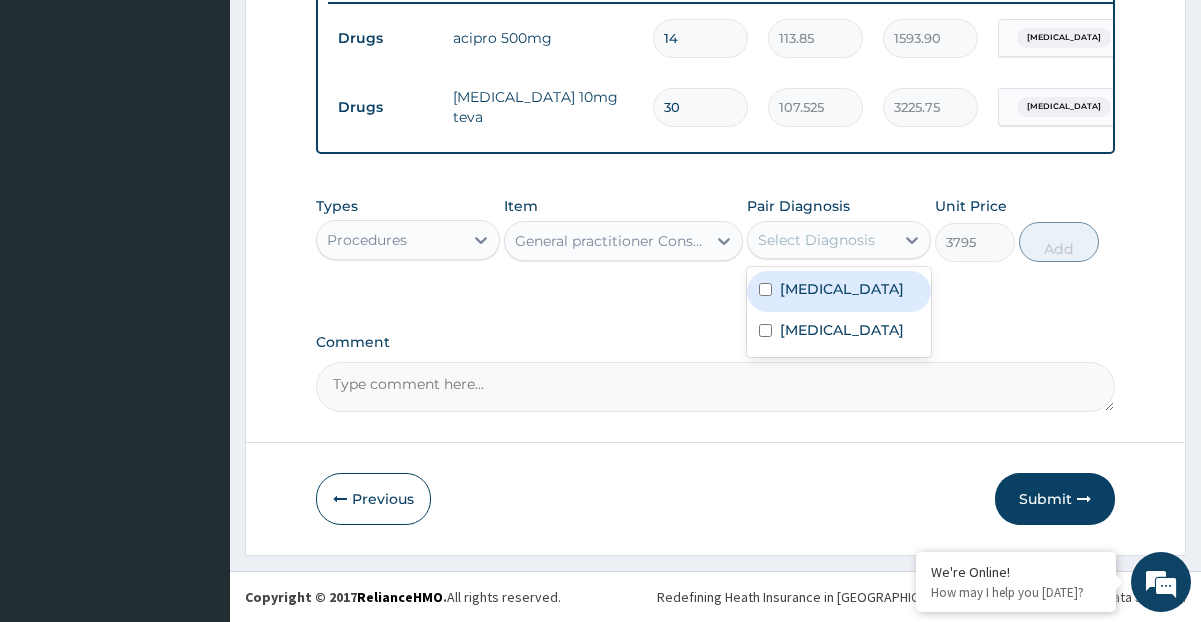 click on "Sepsis" at bounding box center (839, 291) 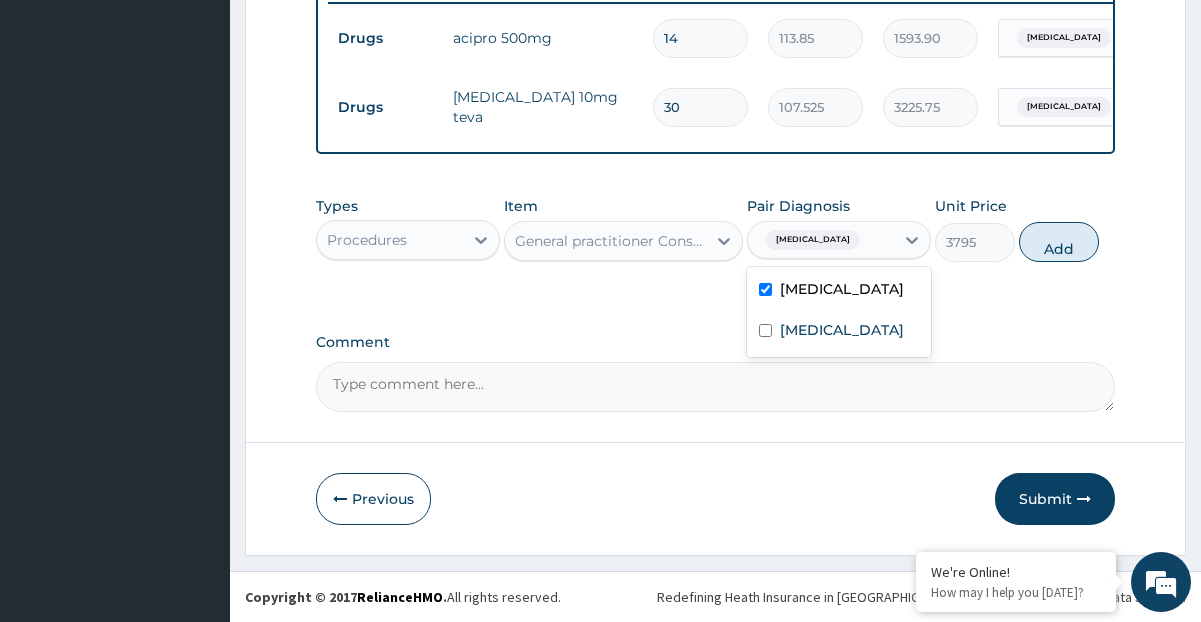checkbox on "true" 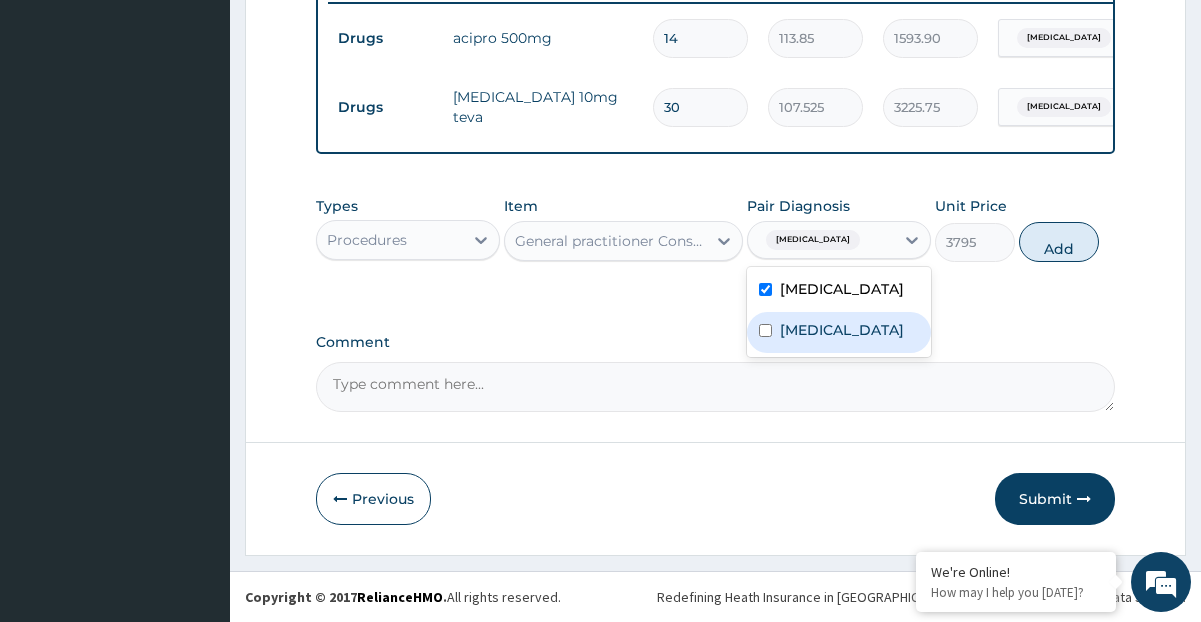click on "Essential hypertension" at bounding box center (842, 330) 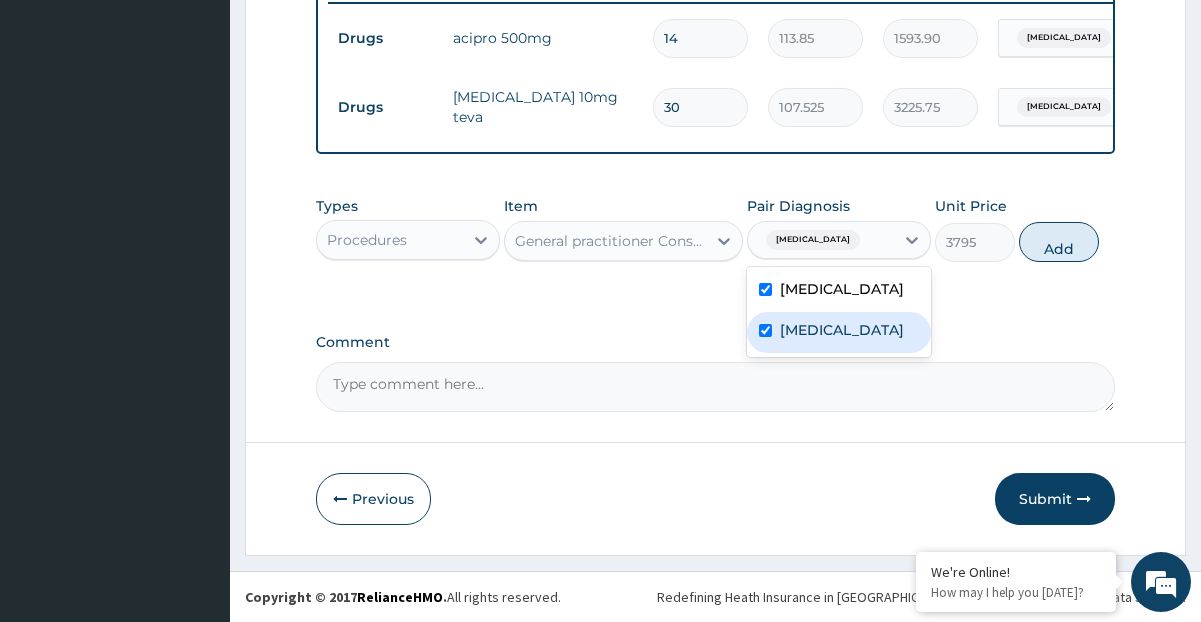 checkbox on "true" 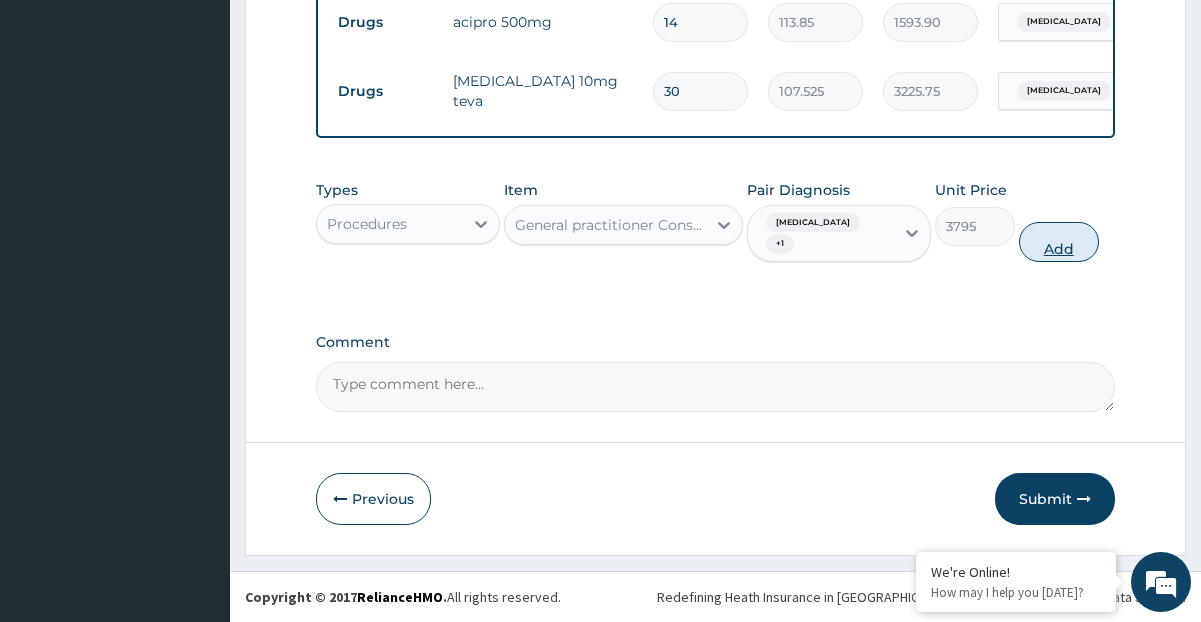 click on "Add" at bounding box center (1059, 242) 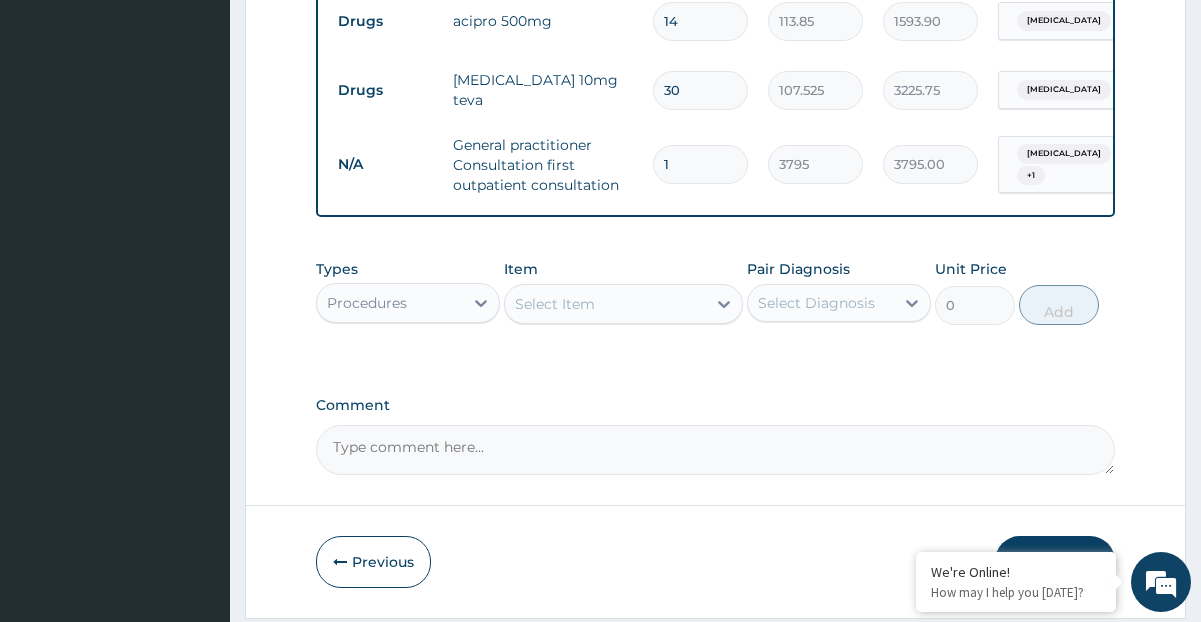 click on "Select Item" at bounding box center [605, 304] 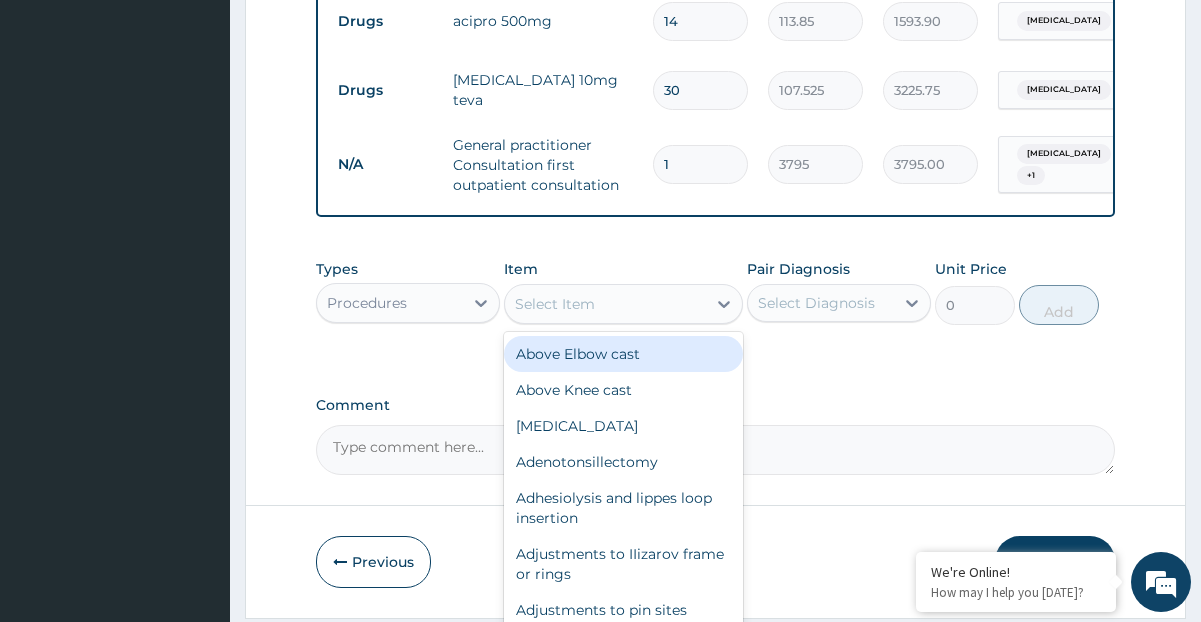 click on "Procedures" at bounding box center [367, 303] 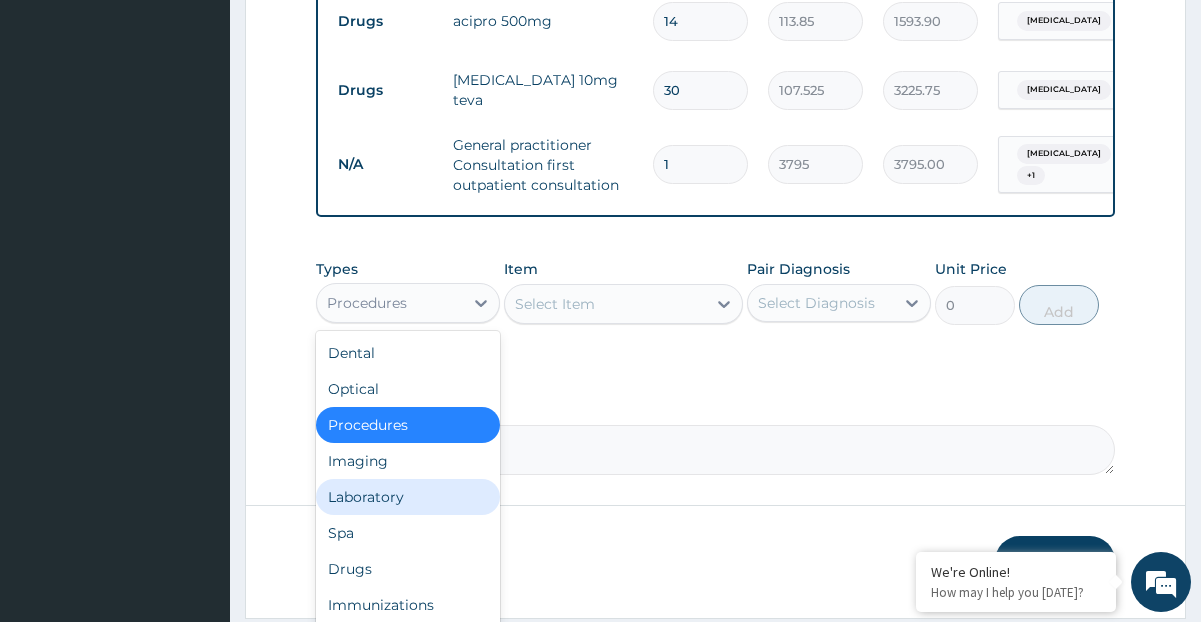 drag, startPoint x: 359, startPoint y: 590, endPoint x: 383, endPoint y: 510, distance: 83.52245 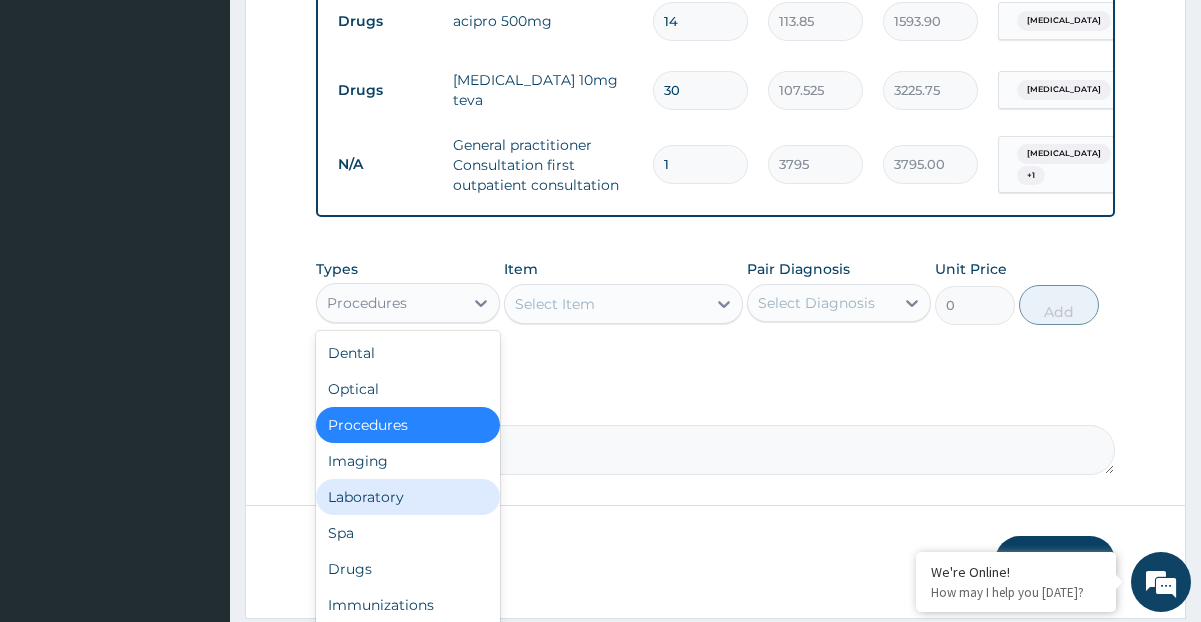 click on "Dental Optical Procedures Imaging Laboratory Spa Drugs Immunizations Others Gym" at bounding box center [408, 481] 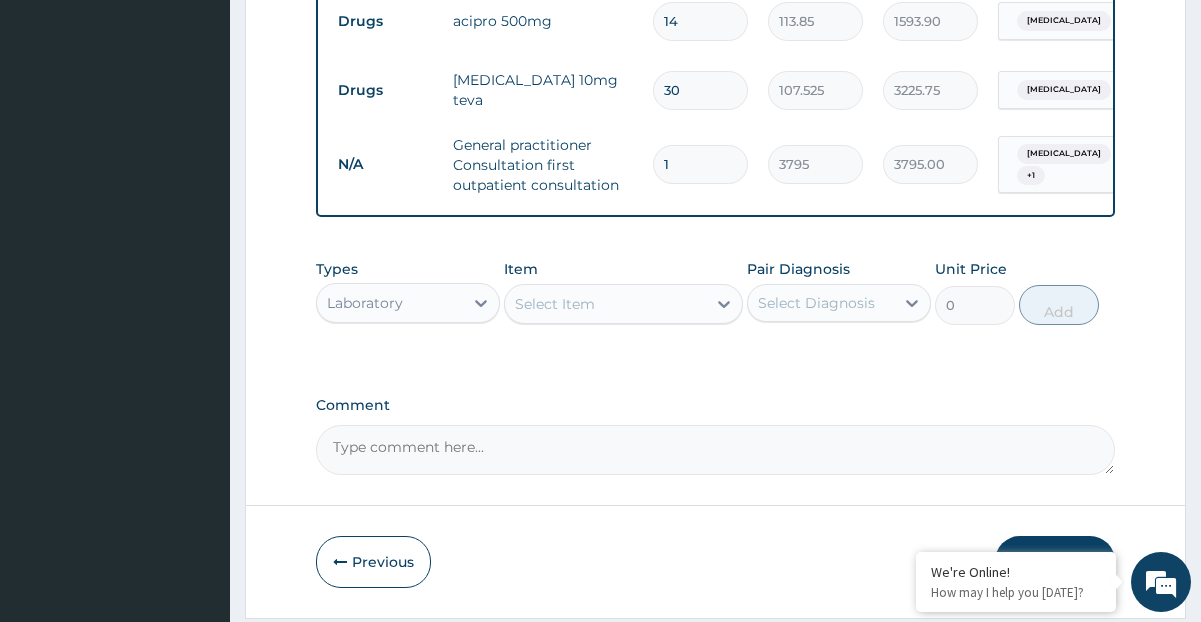 click on "Select Item" at bounding box center [605, 304] 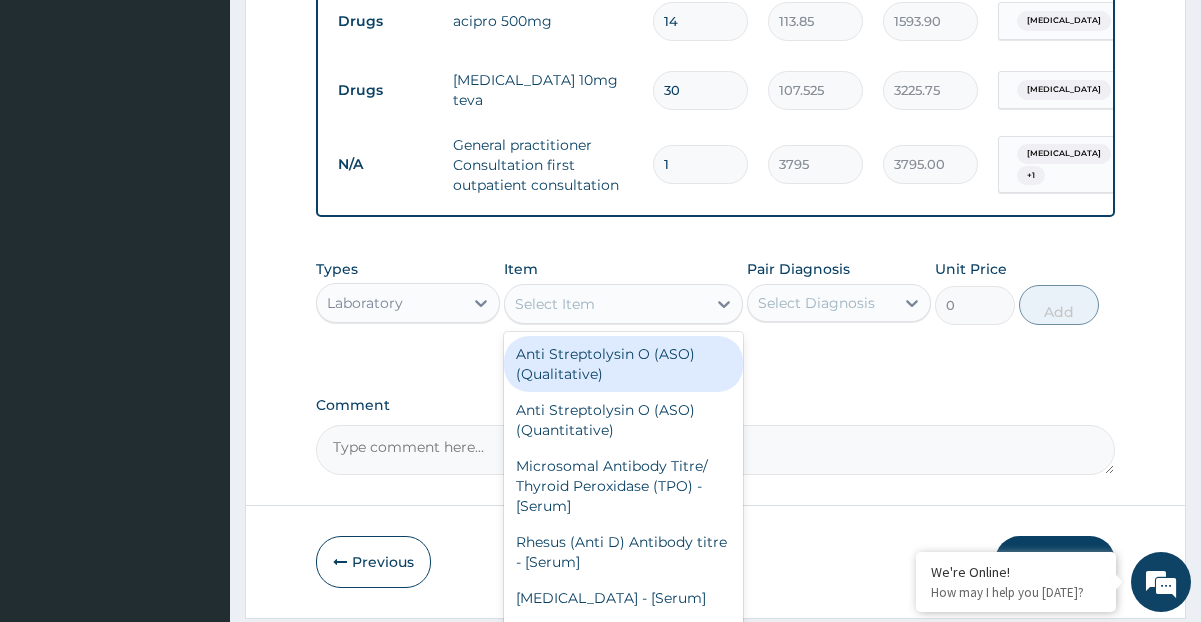 type on "F" 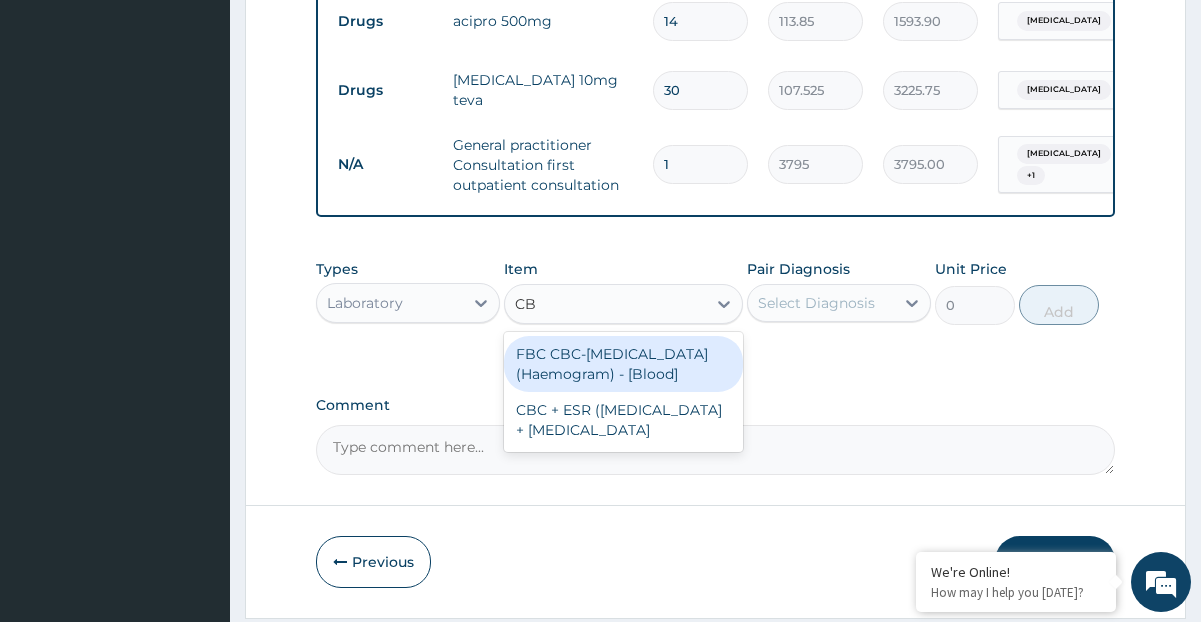 type on "CBC" 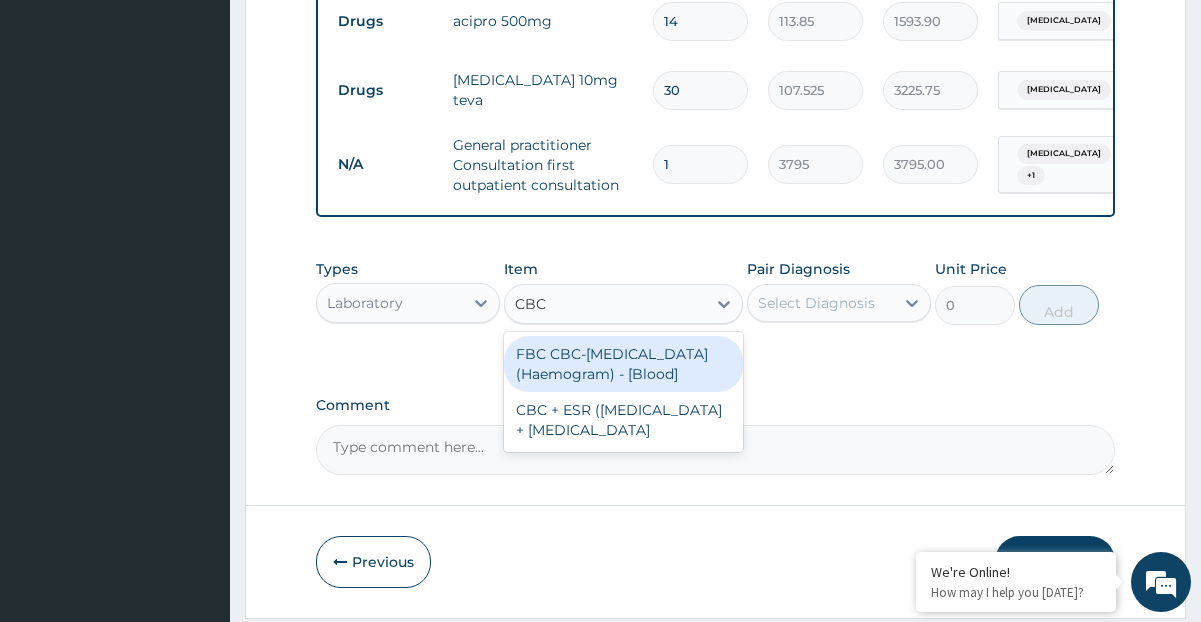 click on "FBC CBC-Complete Blood Count (Haemogram) - [Blood]" at bounding box center [623, 364] 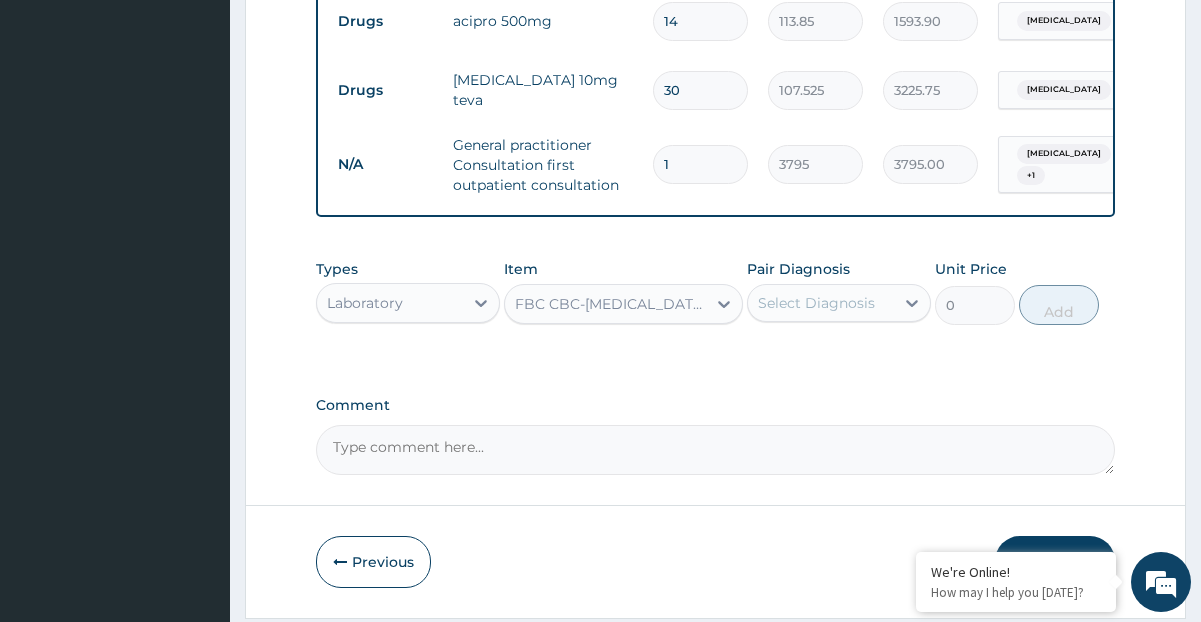 type 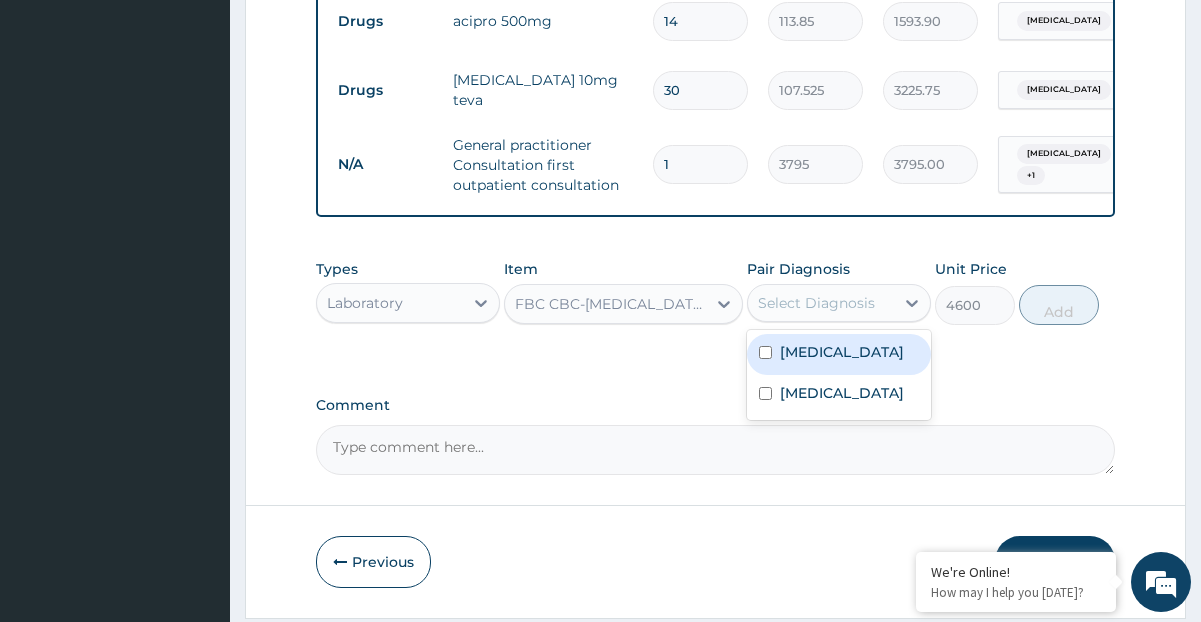 click on "Select Diagnosis" at bounding box center (821, 303) 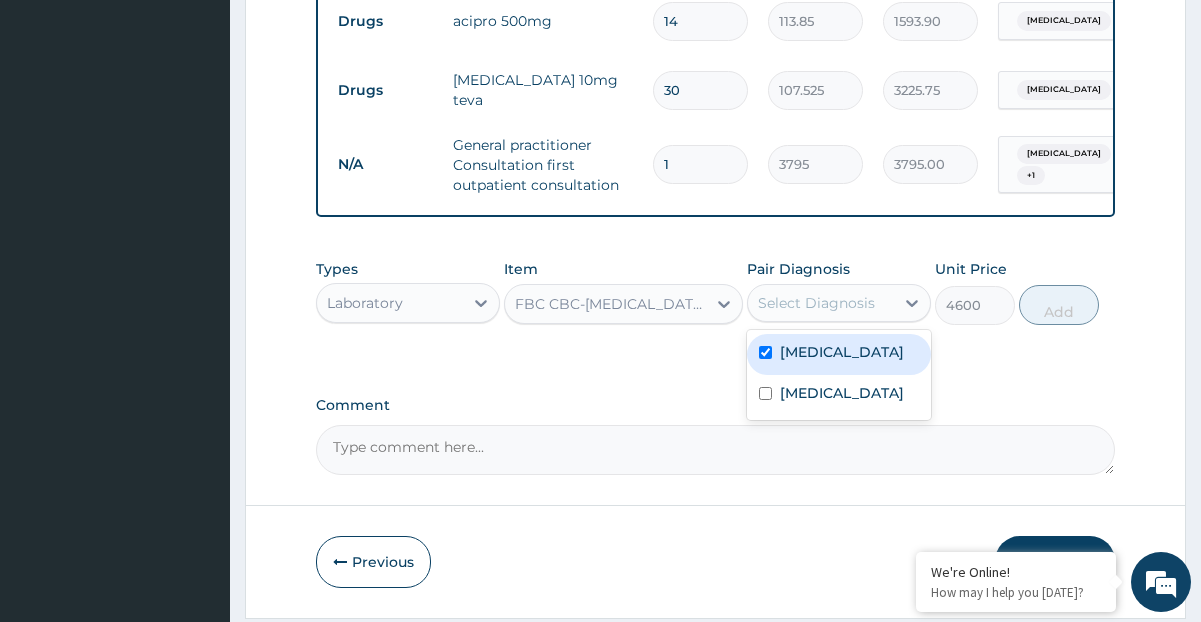 checkbox on "true" 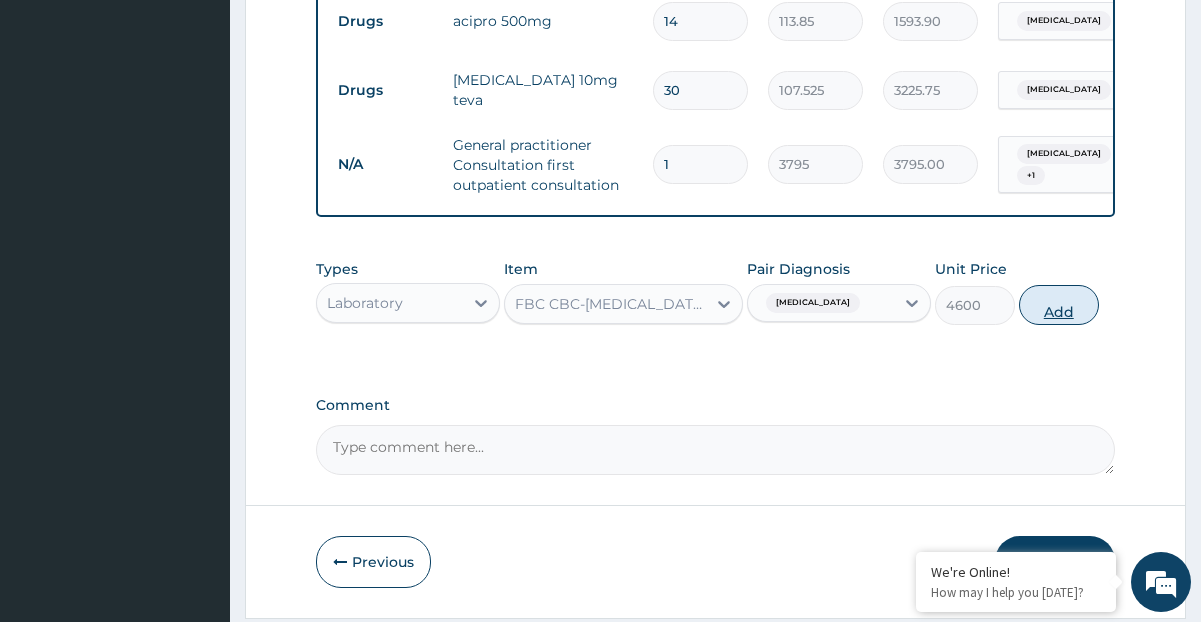 click on "Add" at bounding box center [1059, 305] 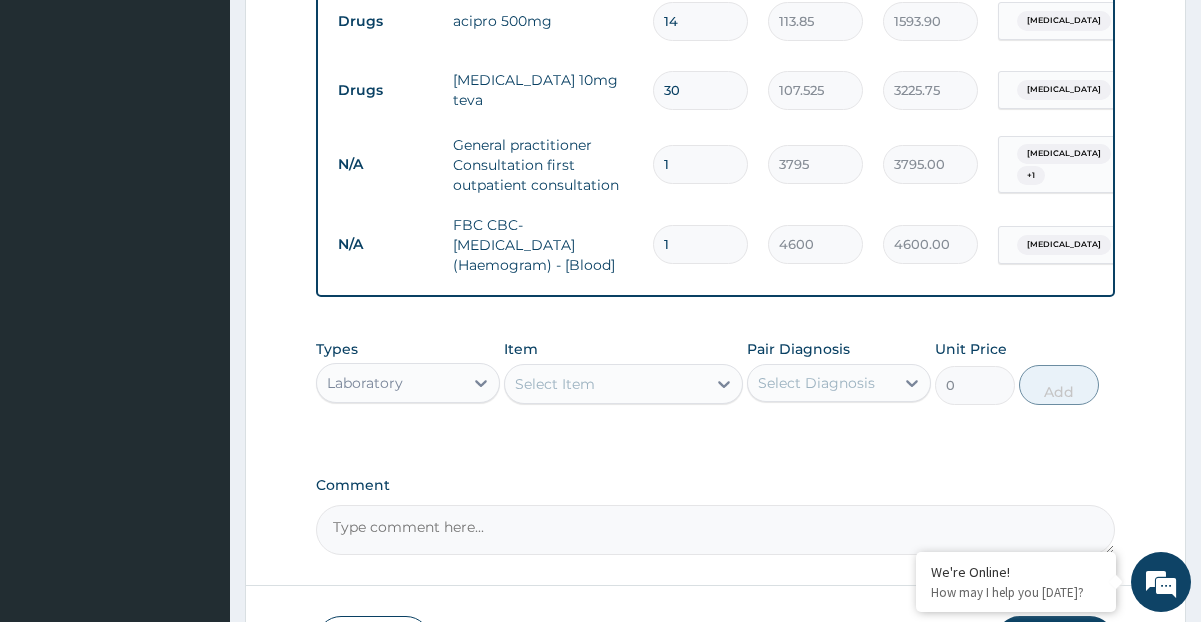 click on "Select Item" at bounding box center (605, 384) 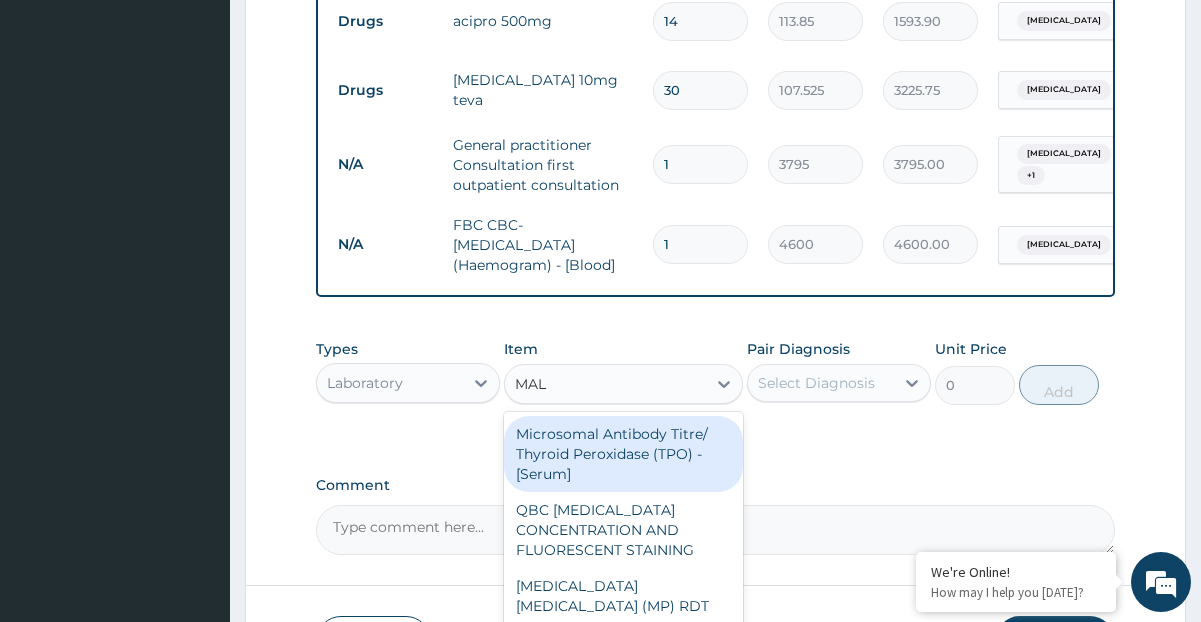 type on "MALA" 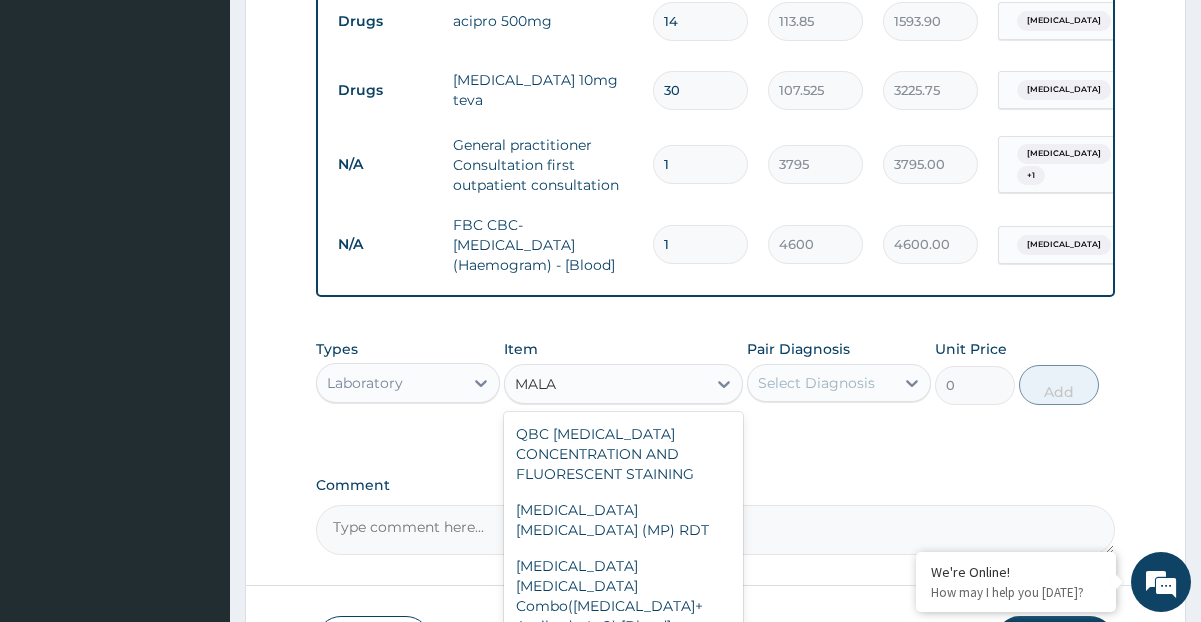 click on "Malarial Parasite Thick and thin films - [Blood]" at bounding box center (623, 672) 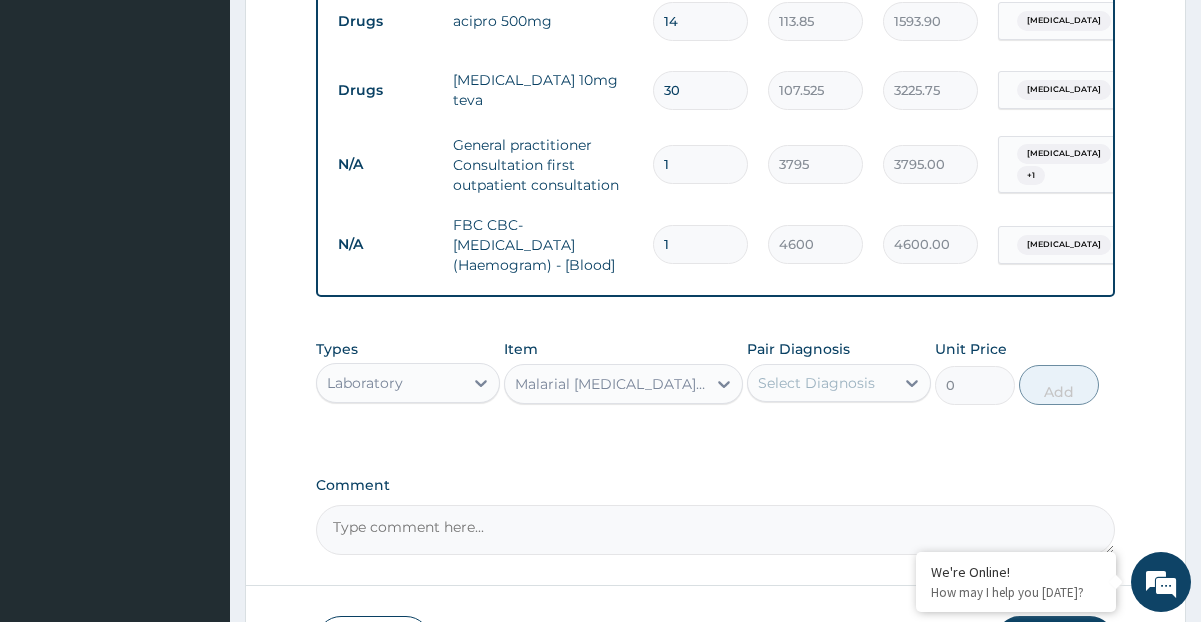 type 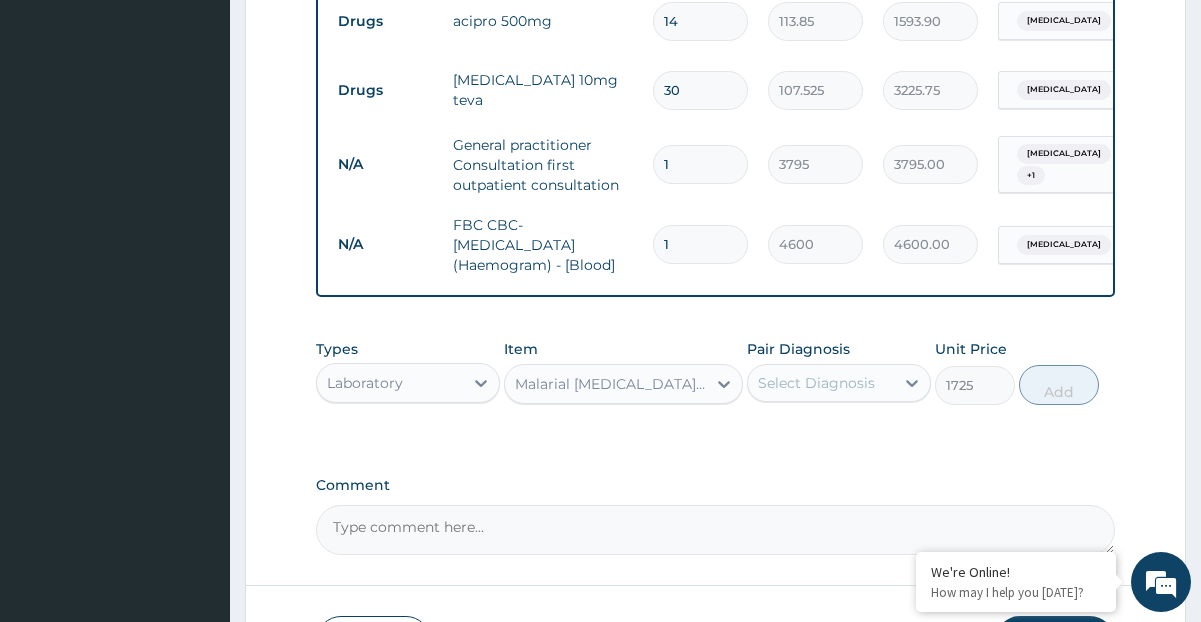 click on "Select Diagnosis" at bounding box center (816, 383) 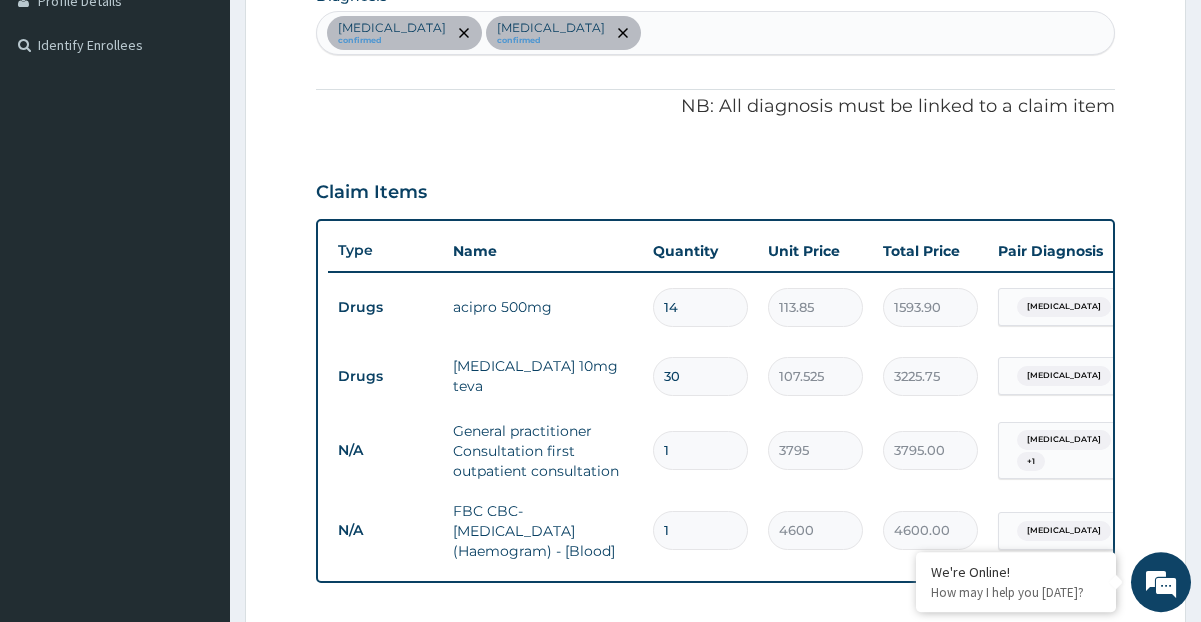 scroll, scrollTop: 470, scrollLeft: 0, axis: vertical 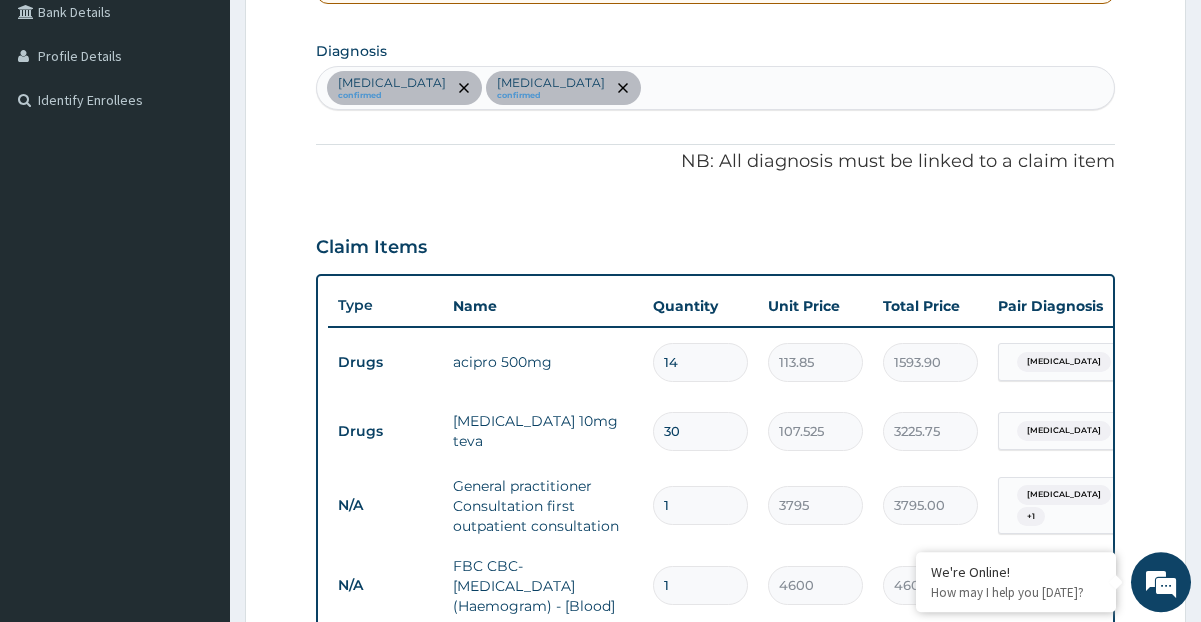 click on "Sepsis confirmed Essential hypertension confirmed" at bounding box center (715, 88) 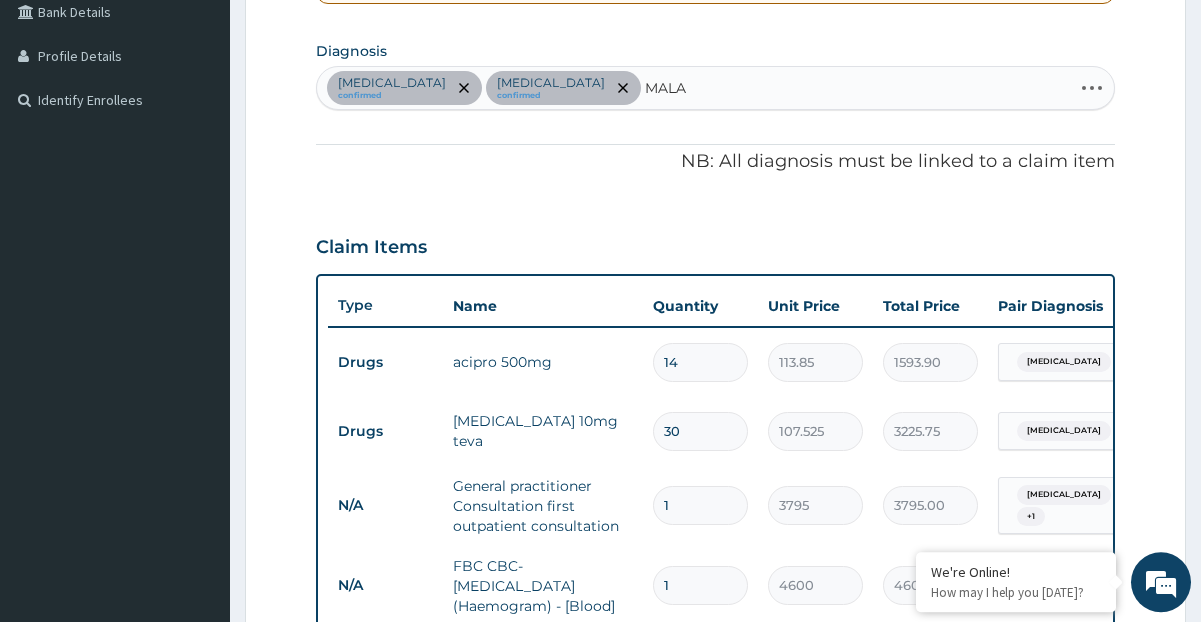type on "MALAR" 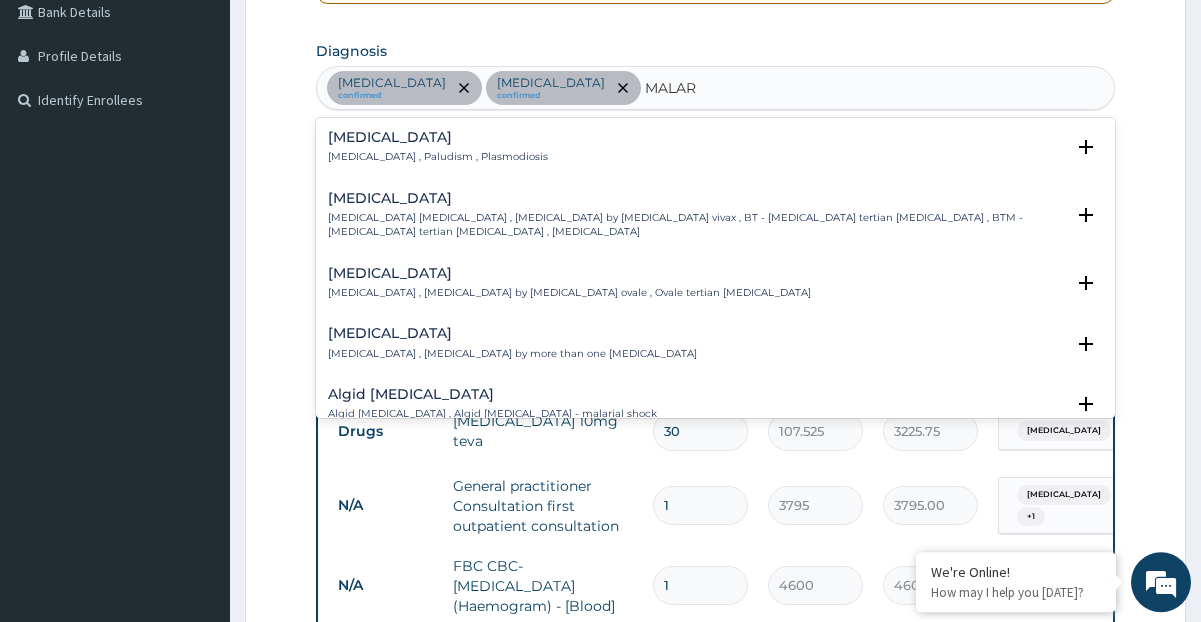 click on "Malaria" at bounding box center [438, 137] 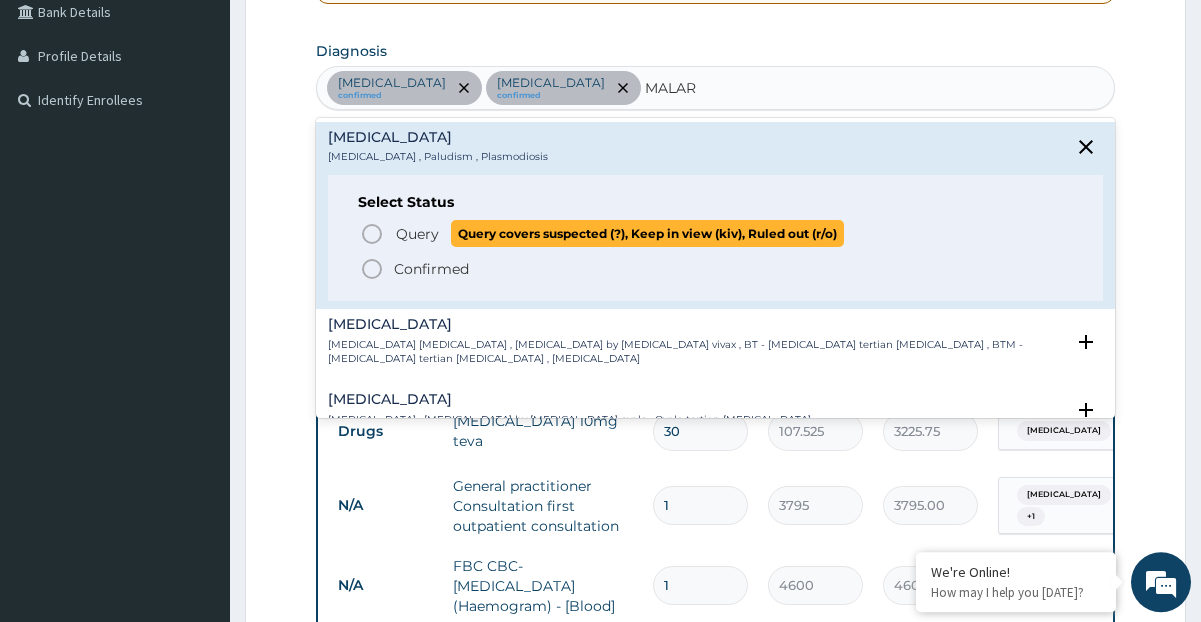 click 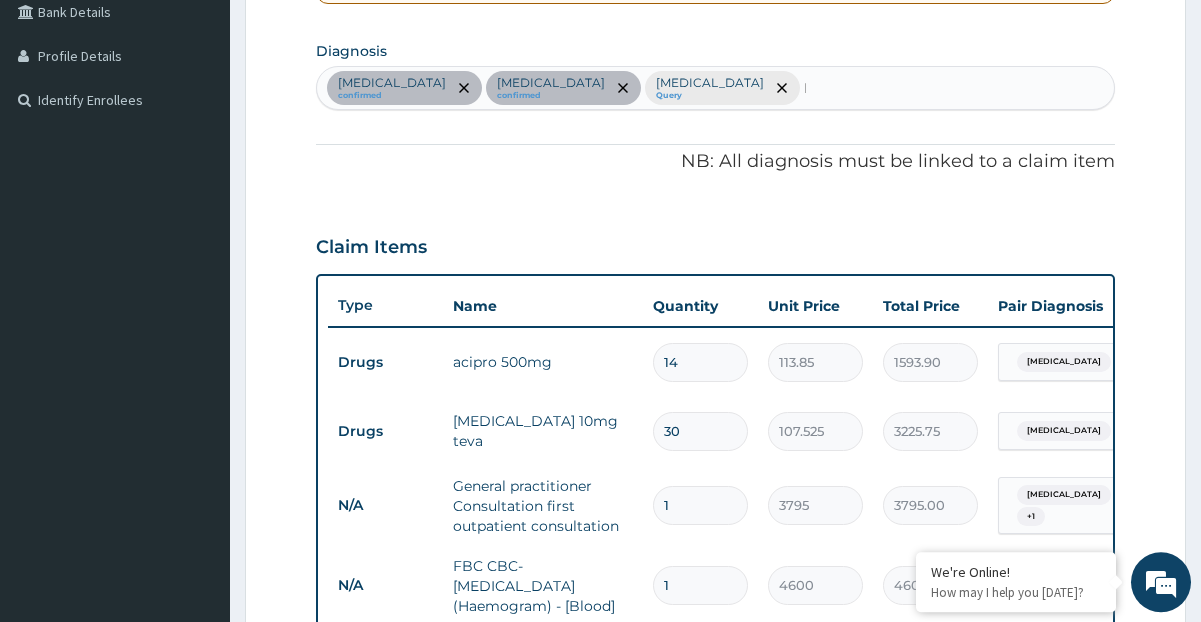 type 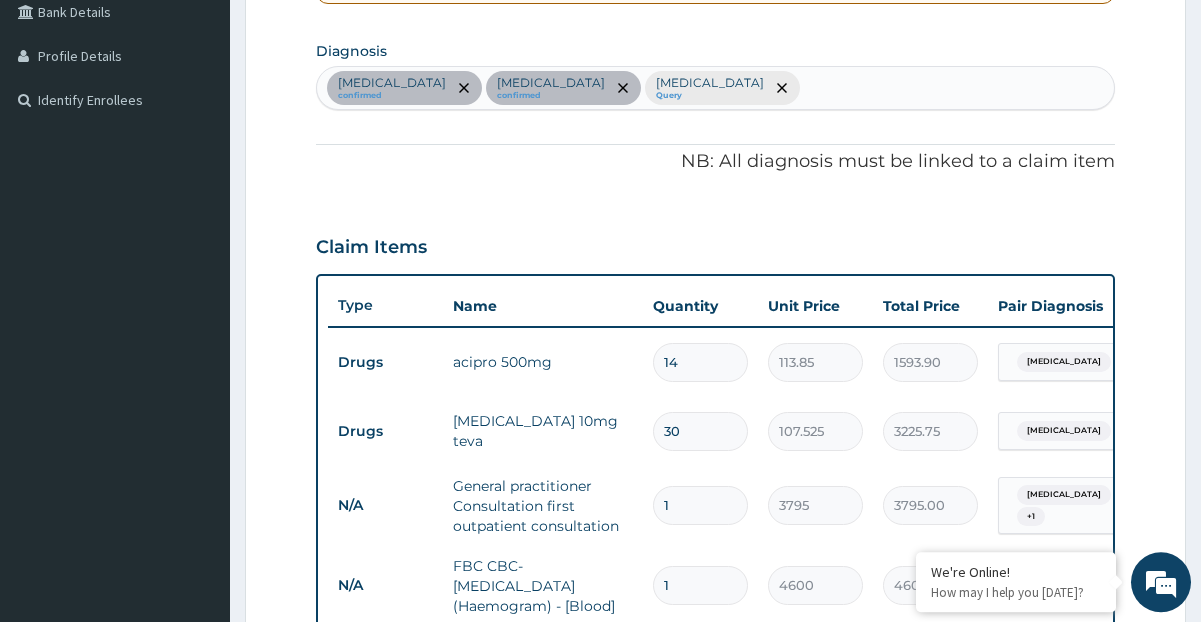 scroll, scrollTop: 971, scrollLeft: 0, axis: vertical 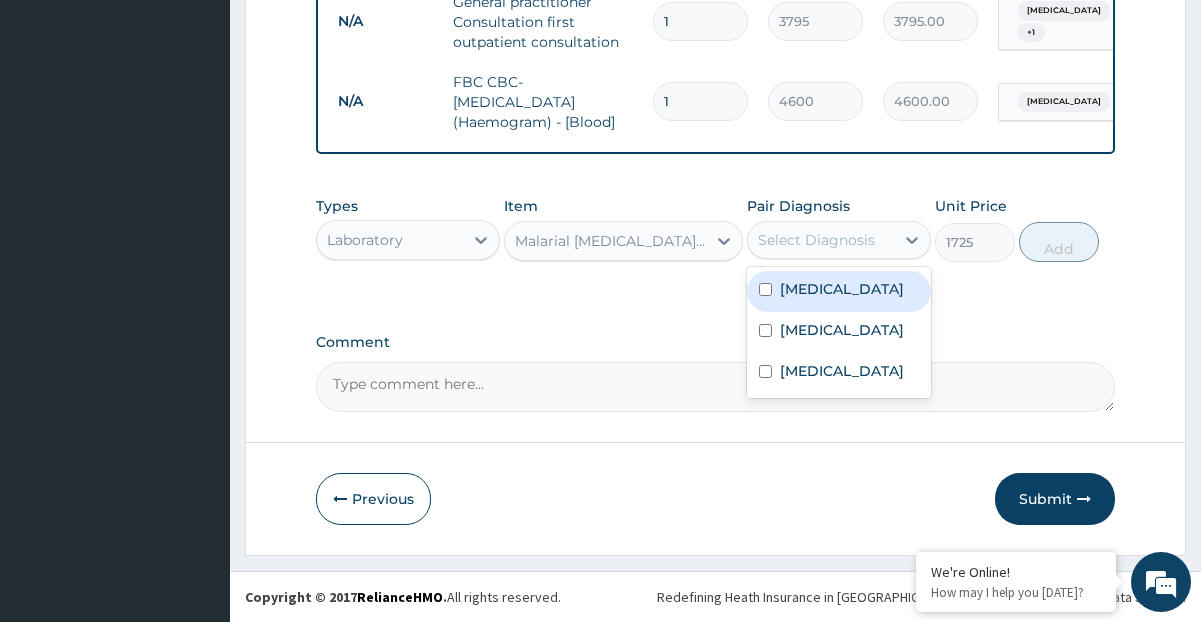 click on "Select Diagnosis" at bounding box center (821, 240) 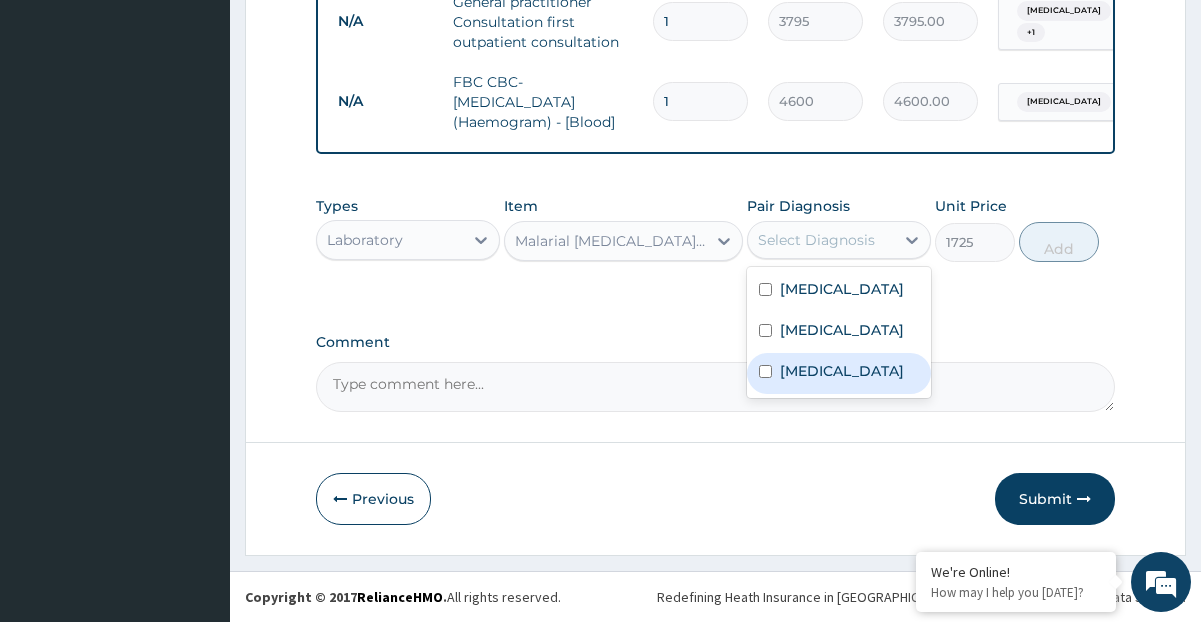 click on "Malaria" at bounding box center [839, 373] 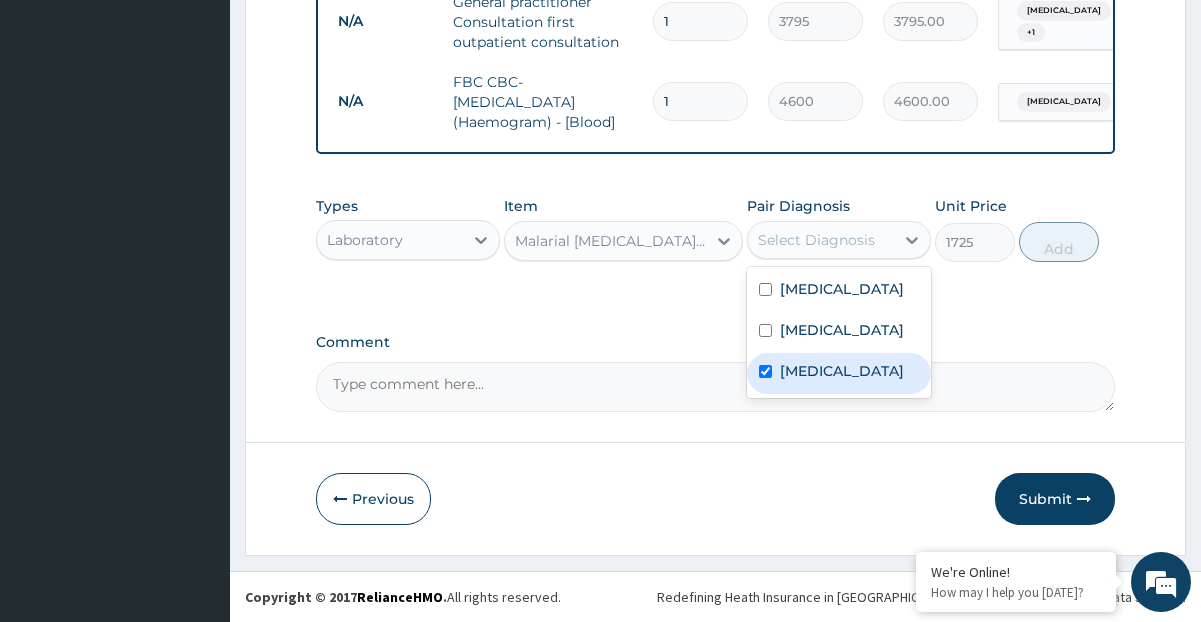 checkbox on "true" 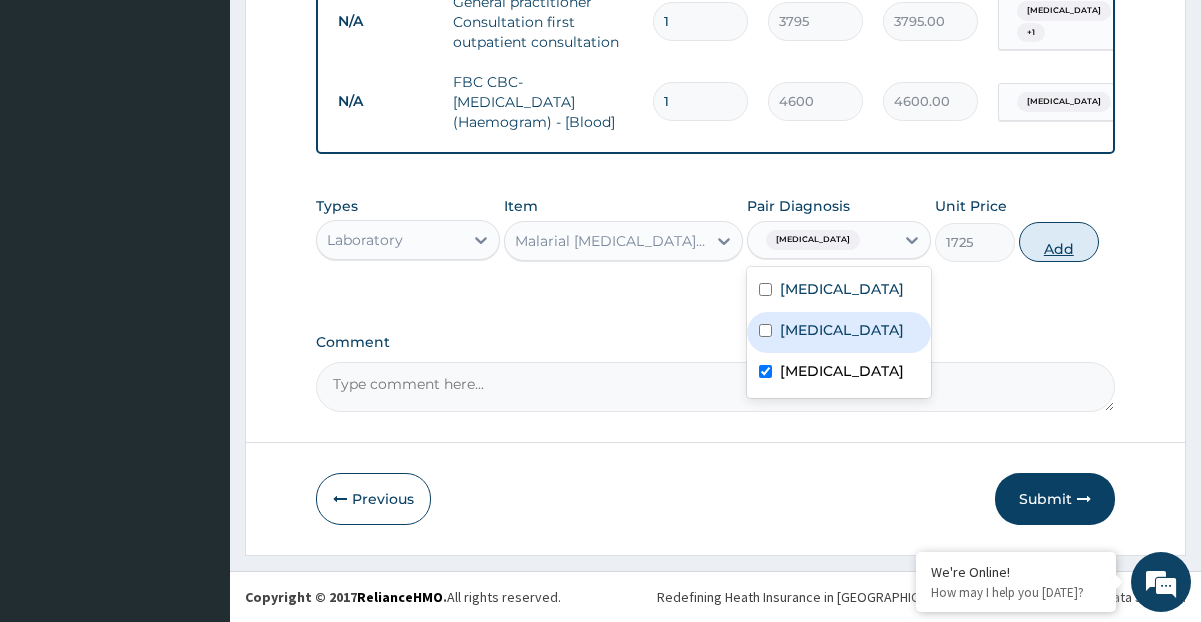click on "Add" at bounding box center (1059, 242) 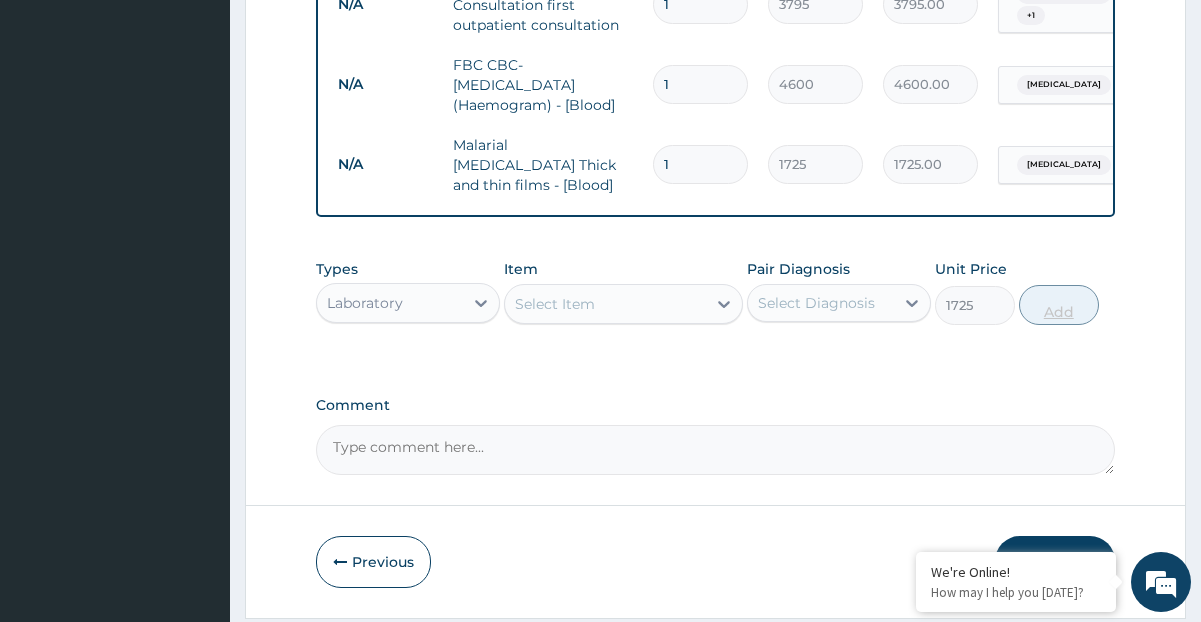 type on "0" 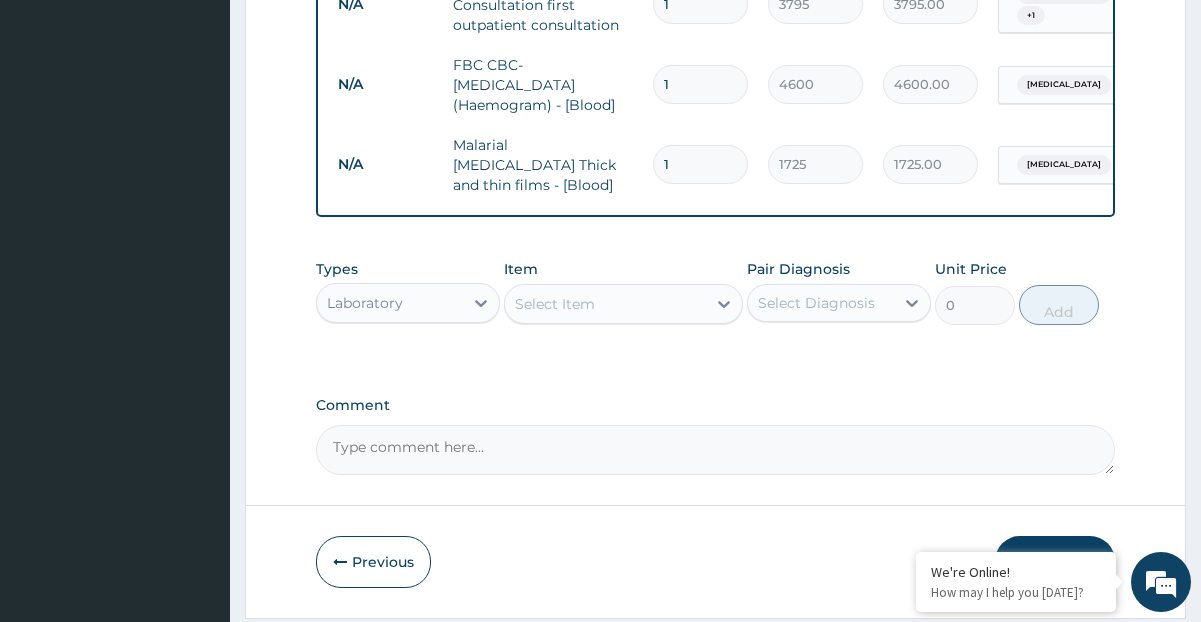 scroll, scrollTop: 1040, scrollLeft: 0, axis: vertical 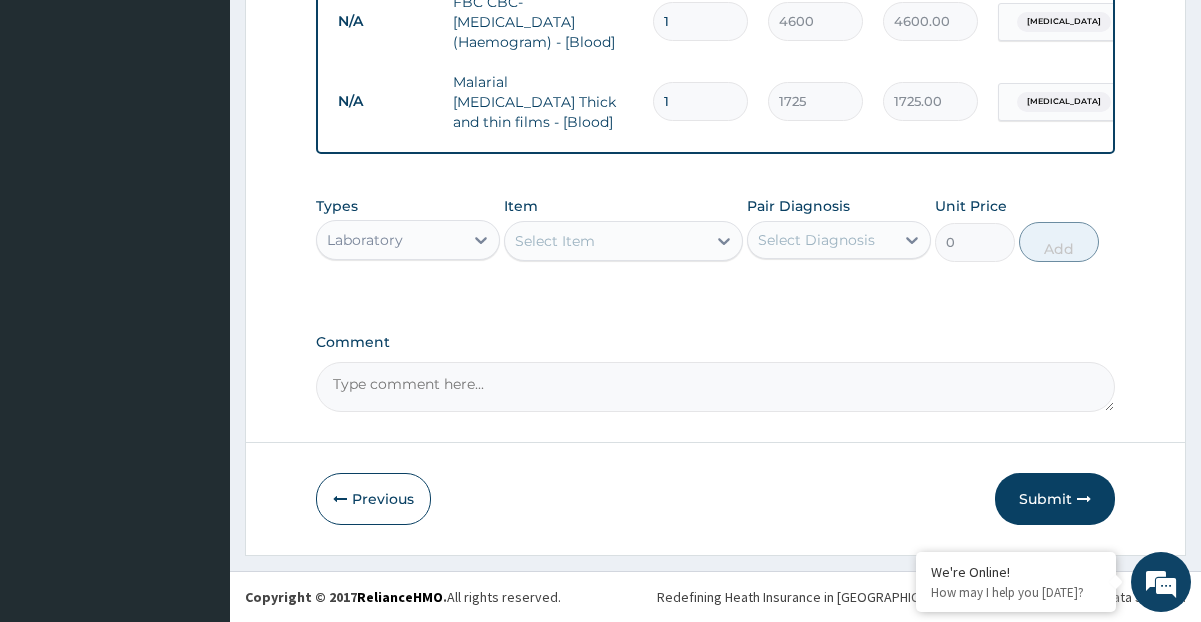 click on "Select Item" at bounding box center (605, 241) 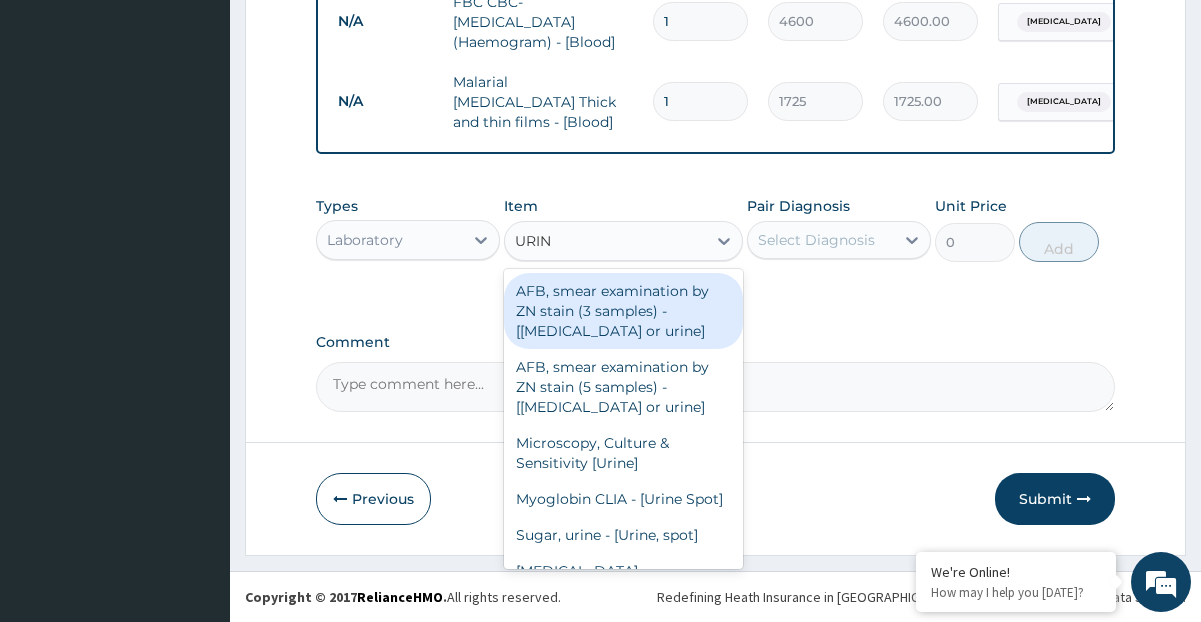 type on "URINA" 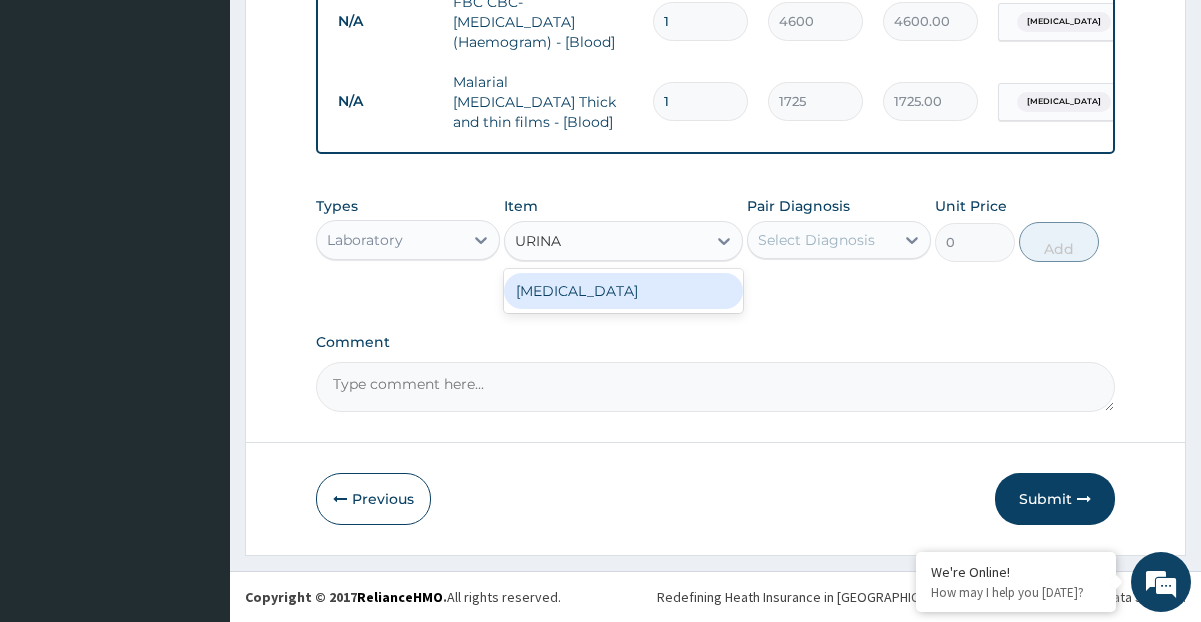 click on "URINALYSIS" at bounding box center (623, 291) 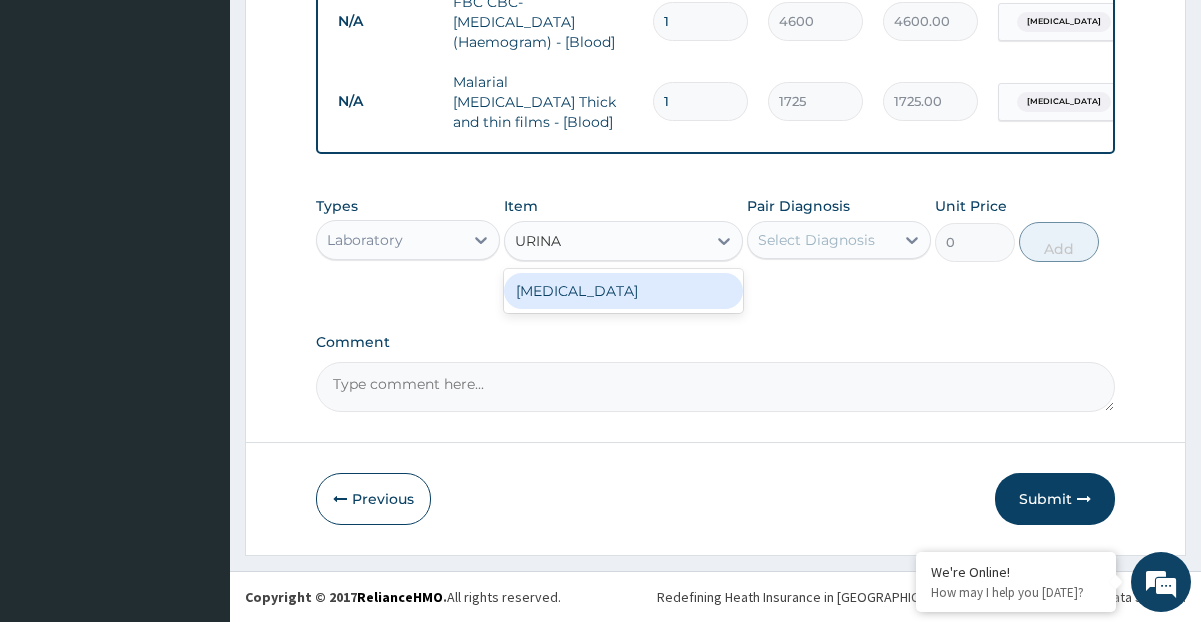 type 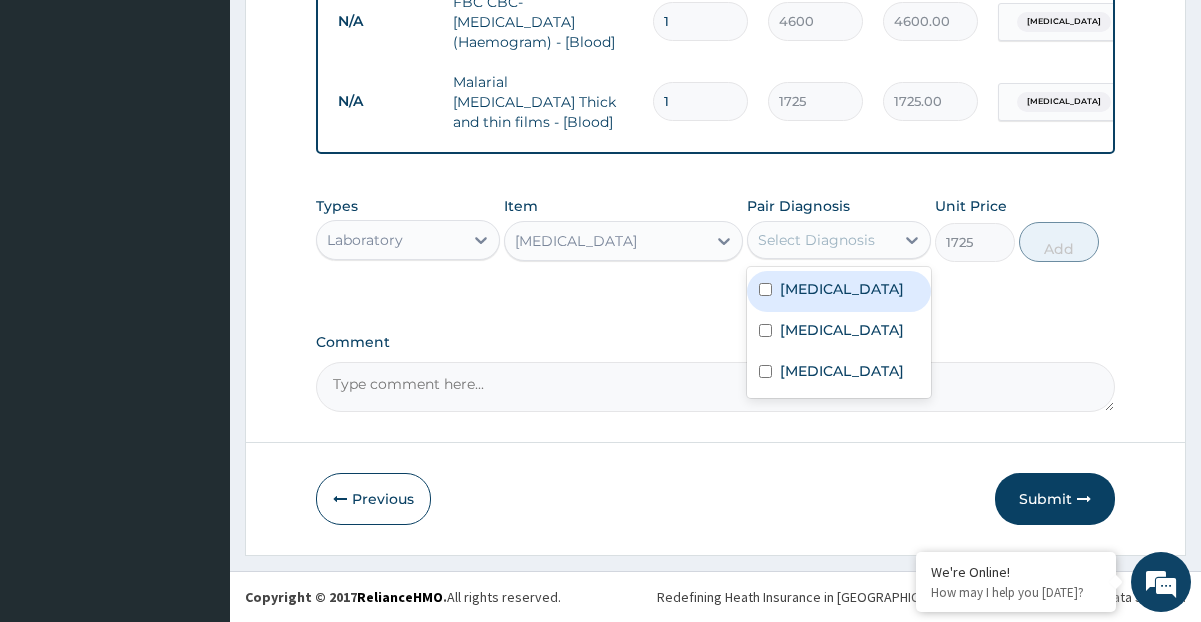 click on "Select Diagnosis" at bounding box center (816, 240) 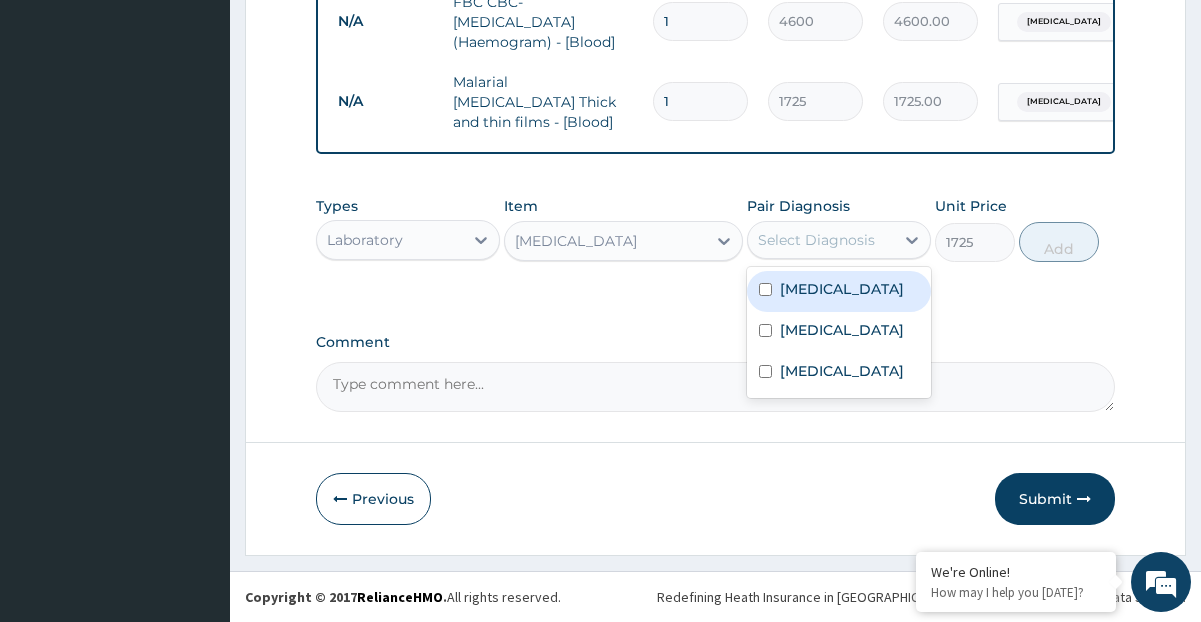 click on "Sepsis" at bounding box center [839, 291] 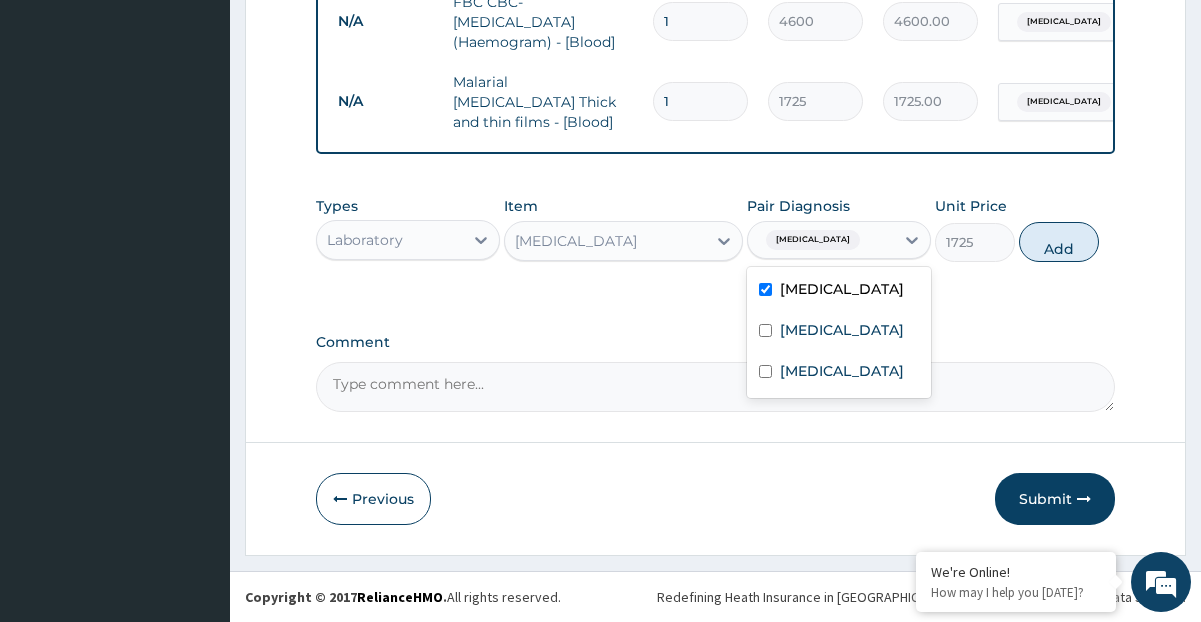 checkbox on "true" 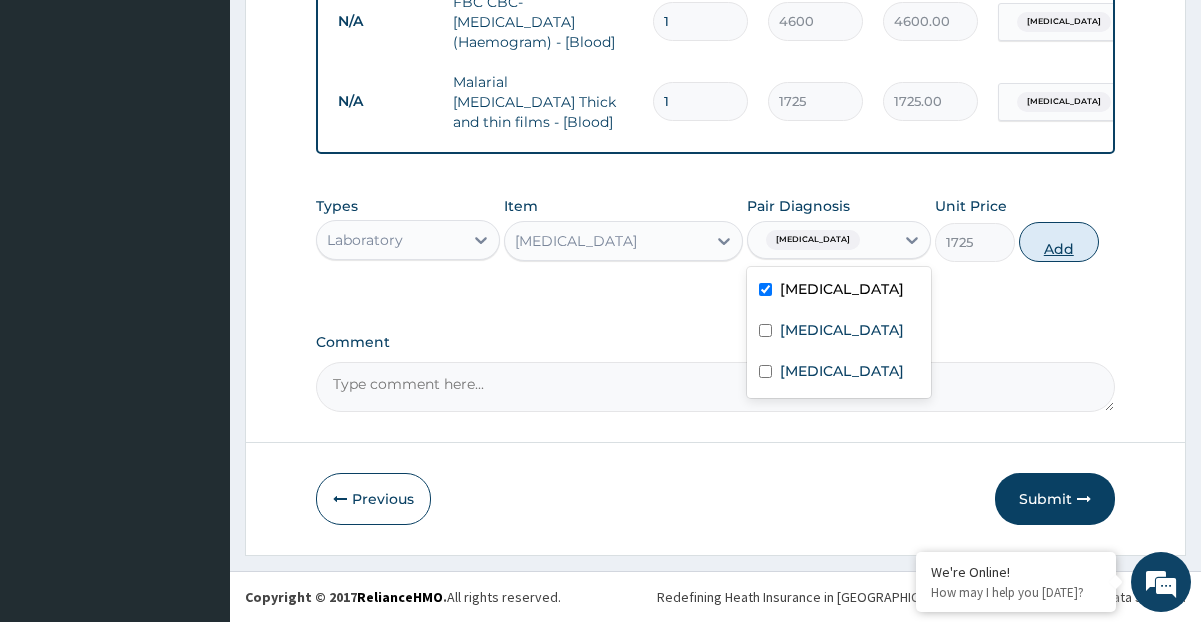 click on "Add" at bounding box center (1059, 242) 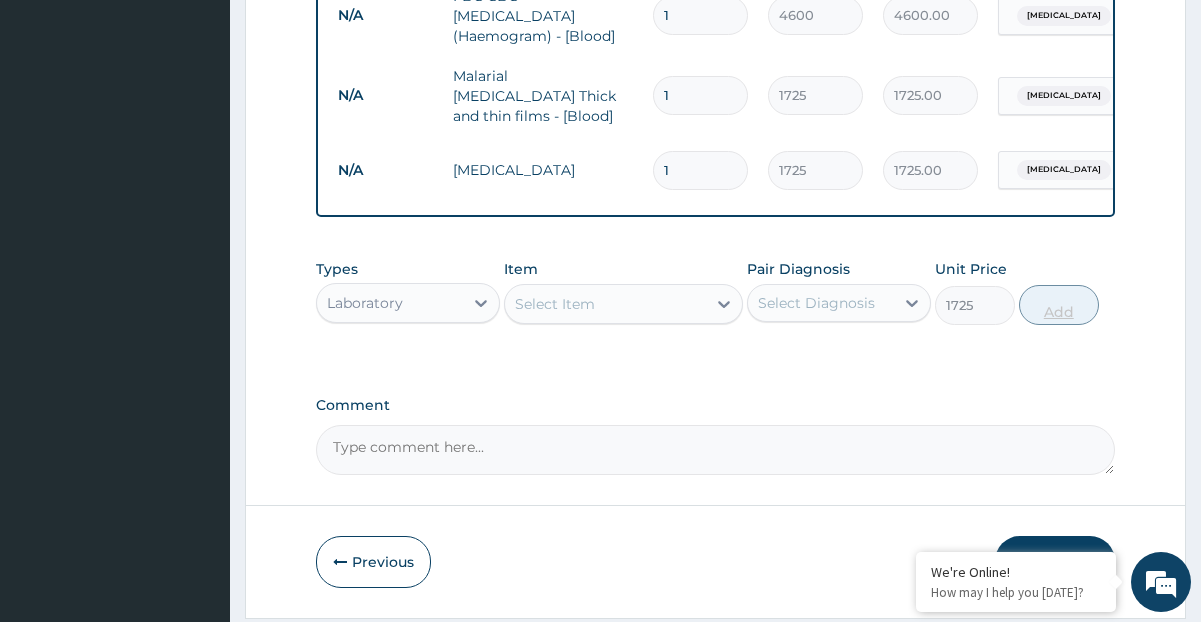 type on "0" 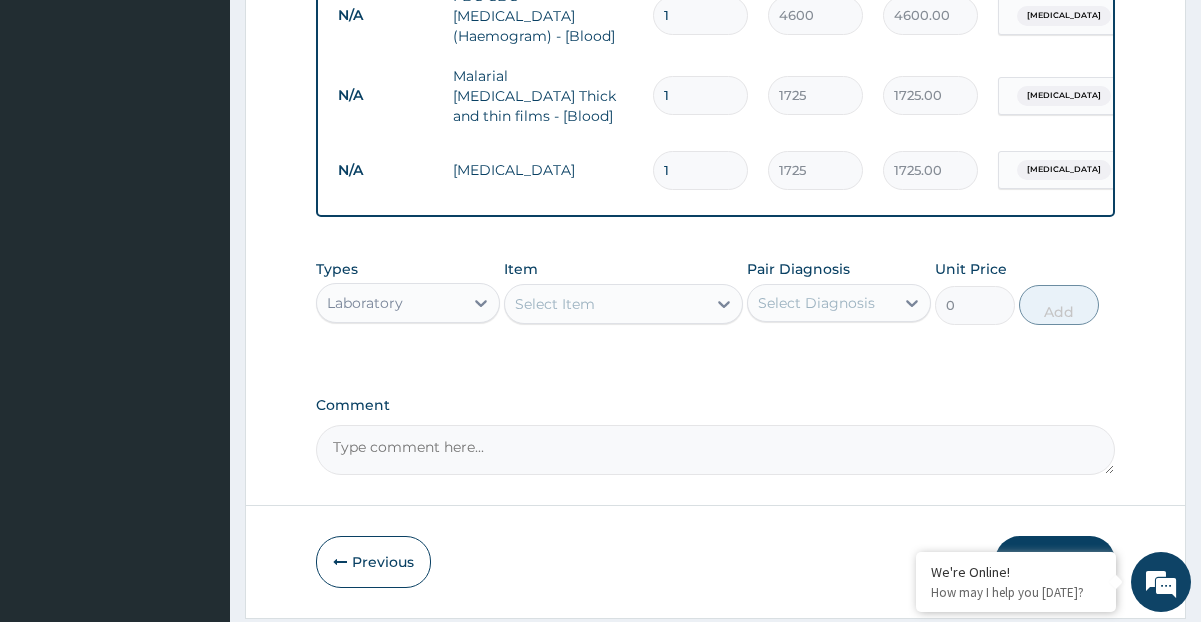 click on "Select Item" at bounding box center [555, 304] 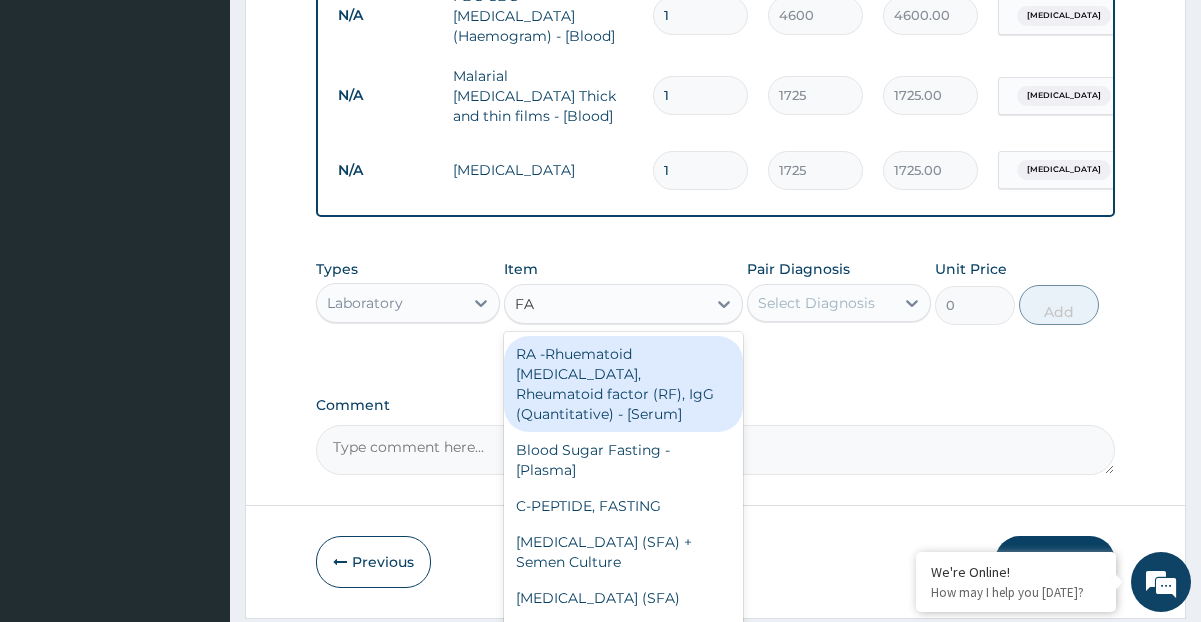type on "FAS" 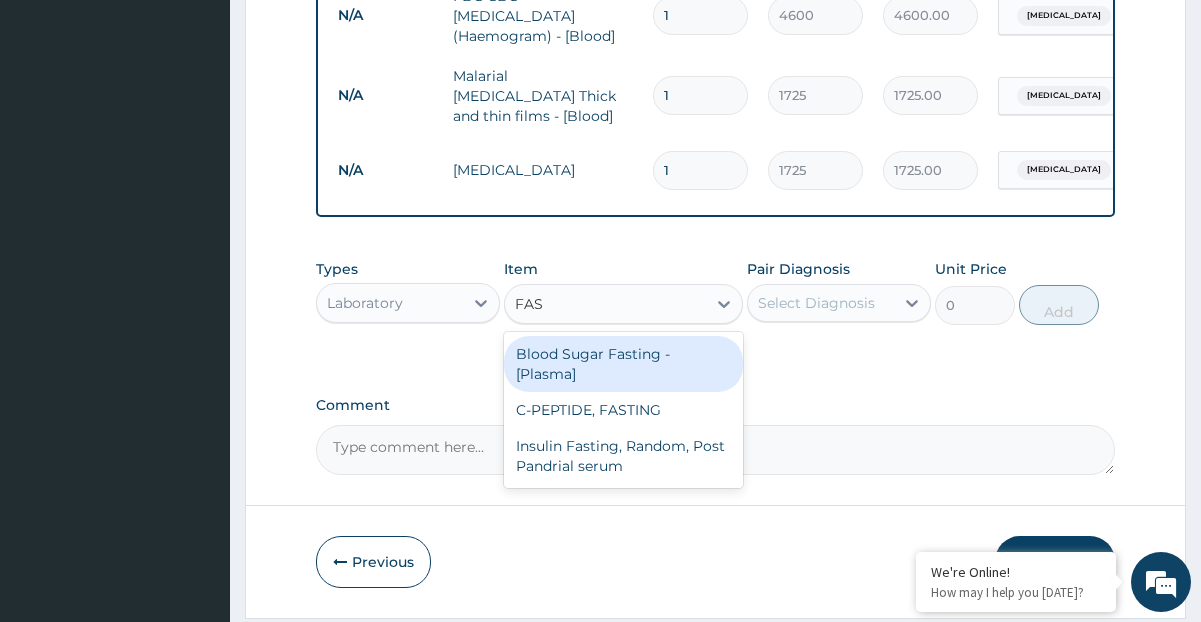 click on "Blood Sugar Fasting - [Plasma]" at bounding box center (623, 364) 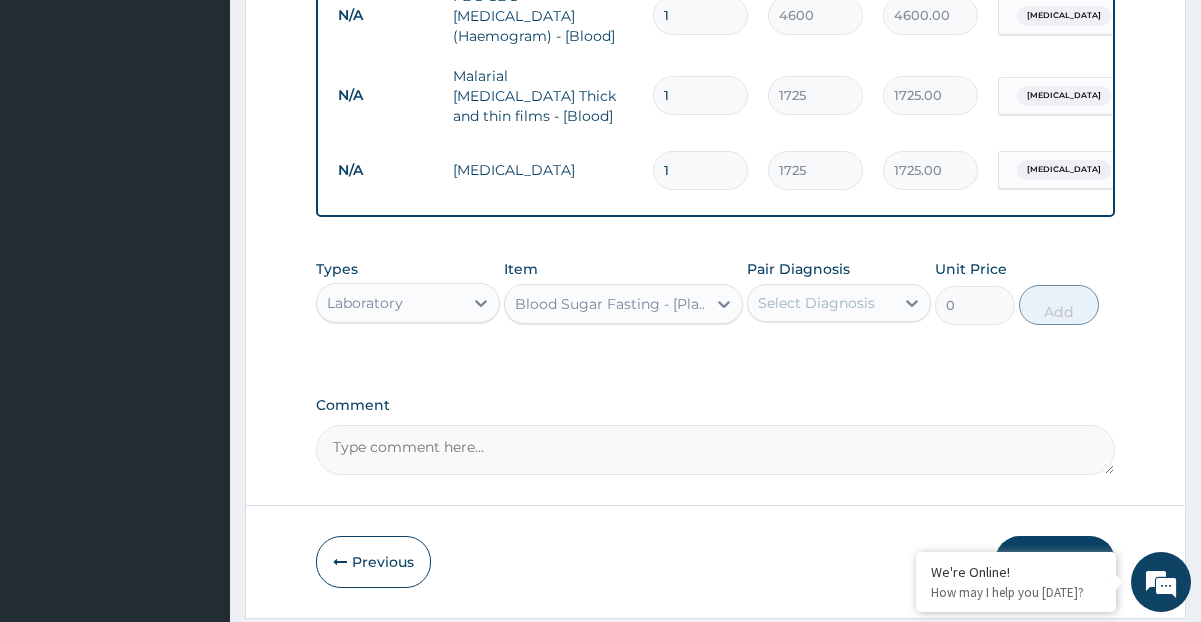 type 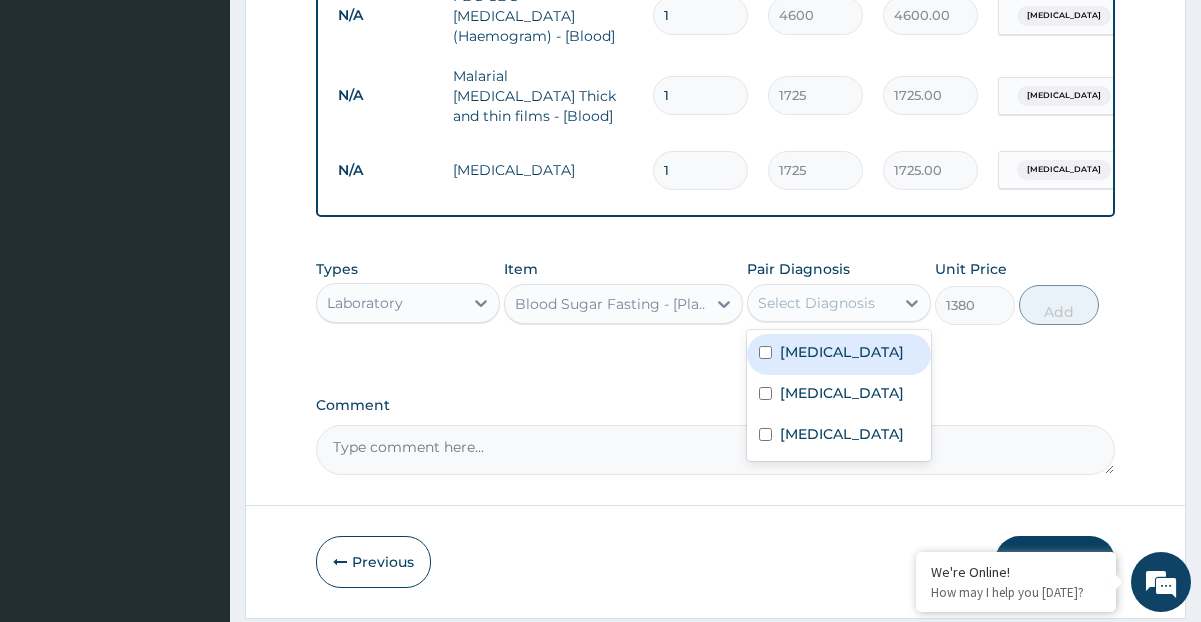click on "Select Diagnosis" at bounding box center (816, 303) 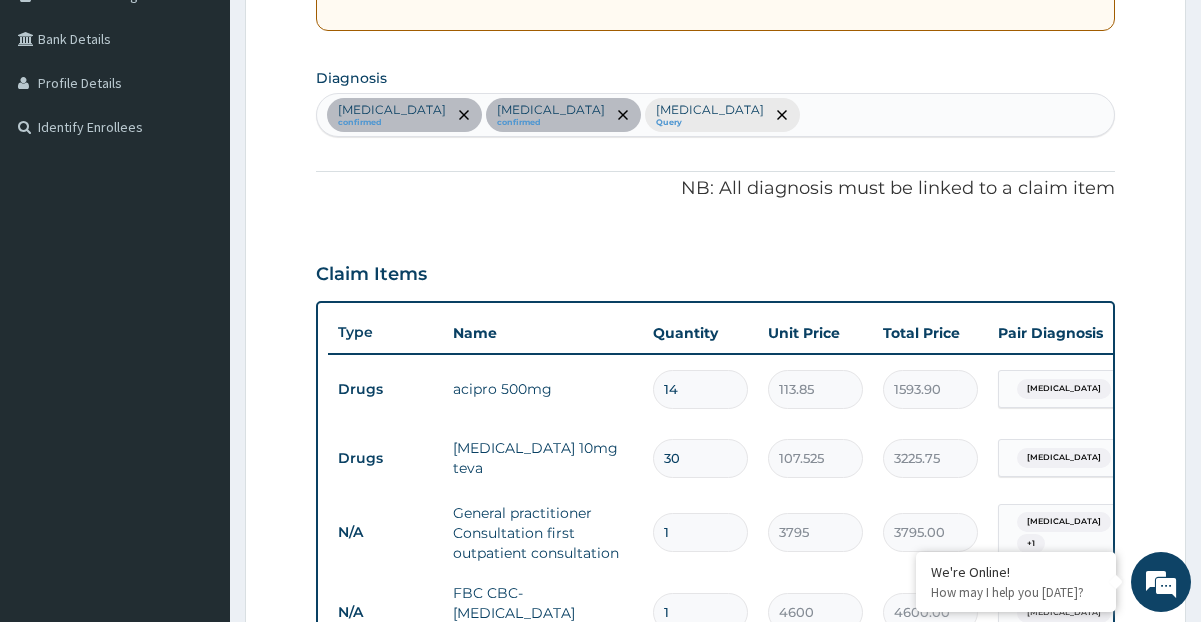 scroll, scrollTop: 437, scrollLeft: 0, axis: vertical 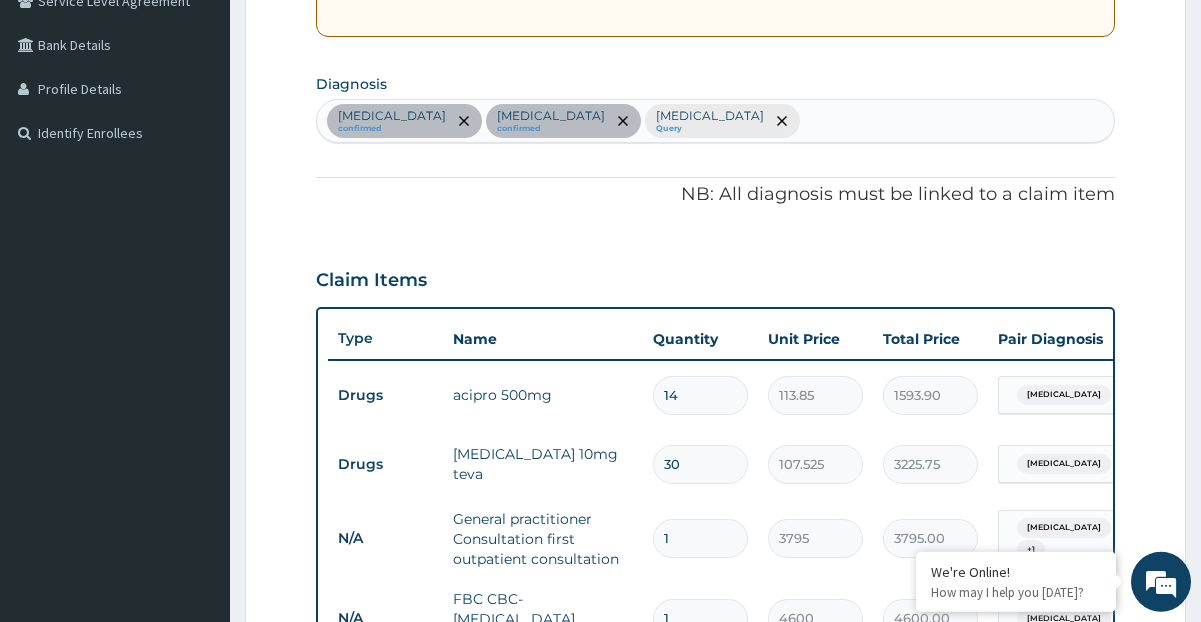 click on "Sepsis confirmed Essential hypertension confirmed Malaria Query" at bounding box center (715, 121) 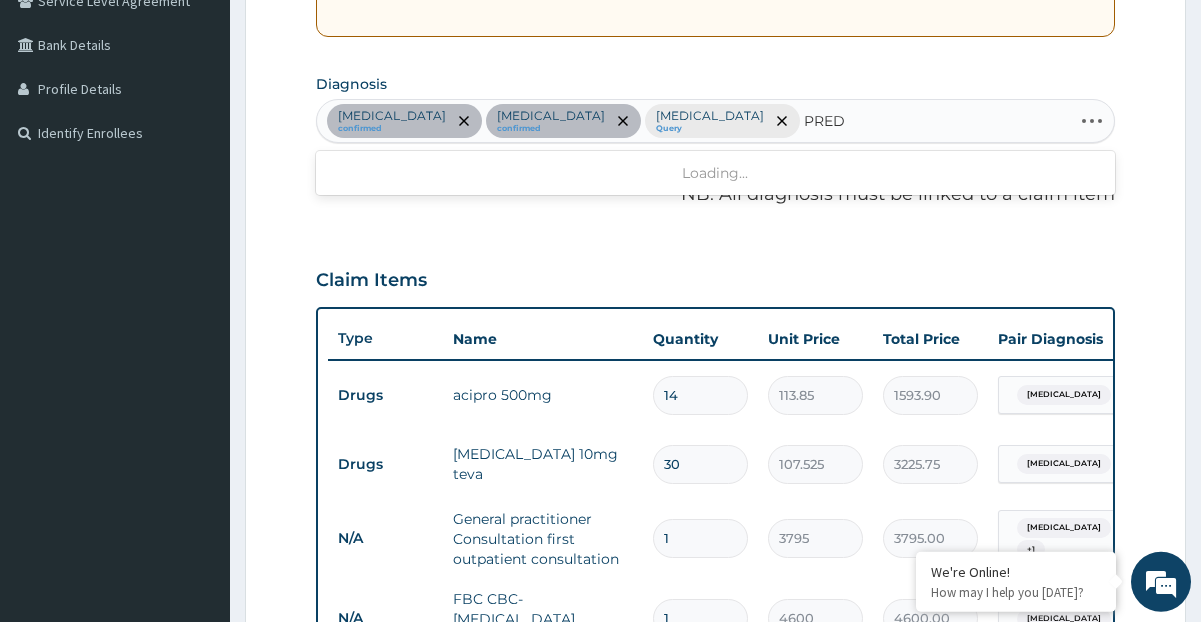 type on "PREDI" 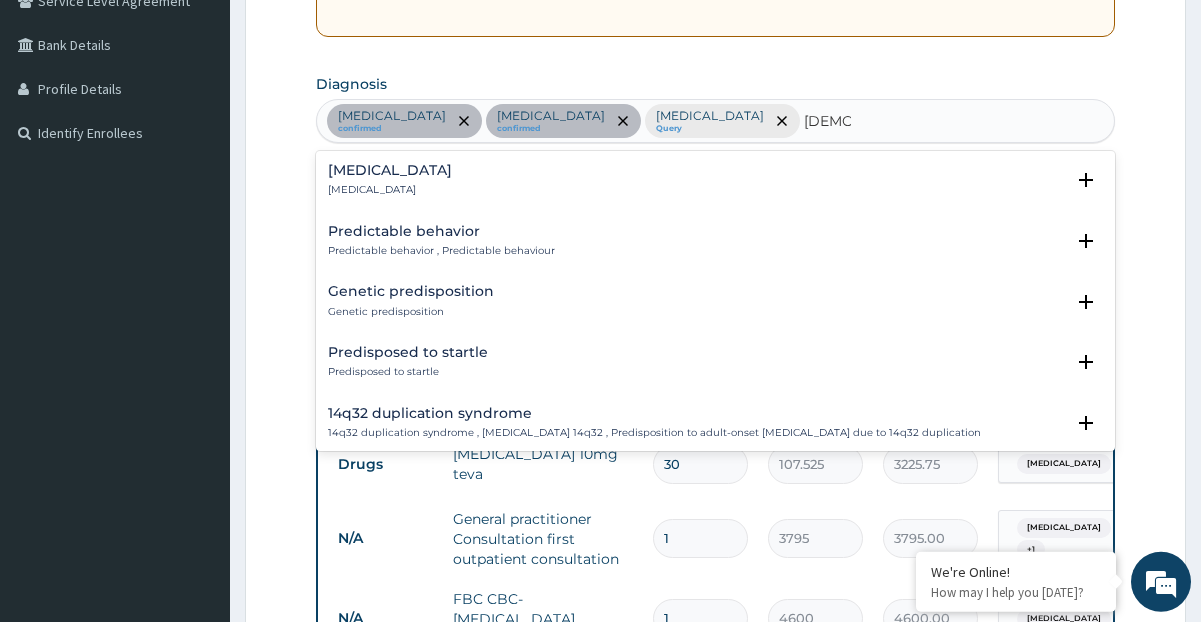 click on "Prediabetes" at bounding box center (390, 170) 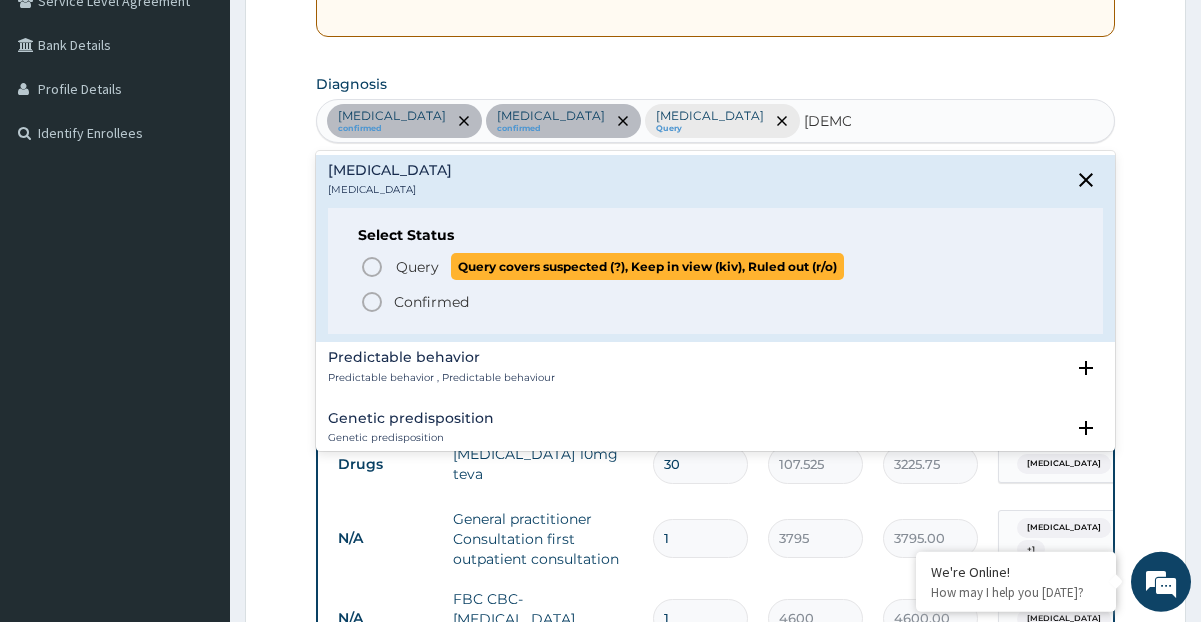 click 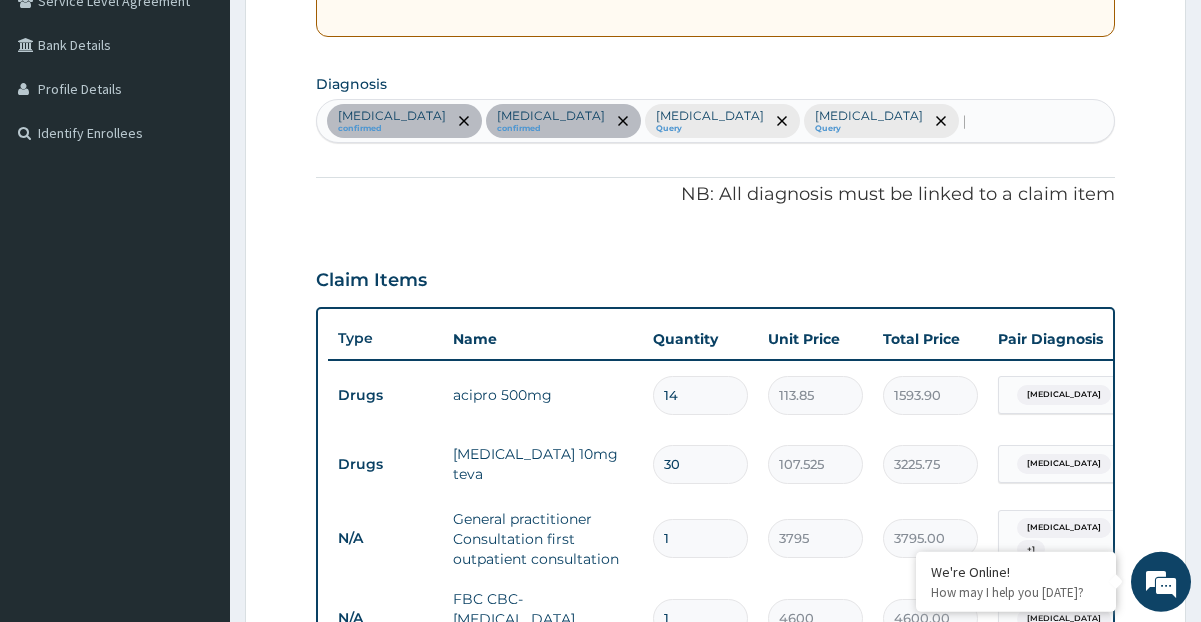 type 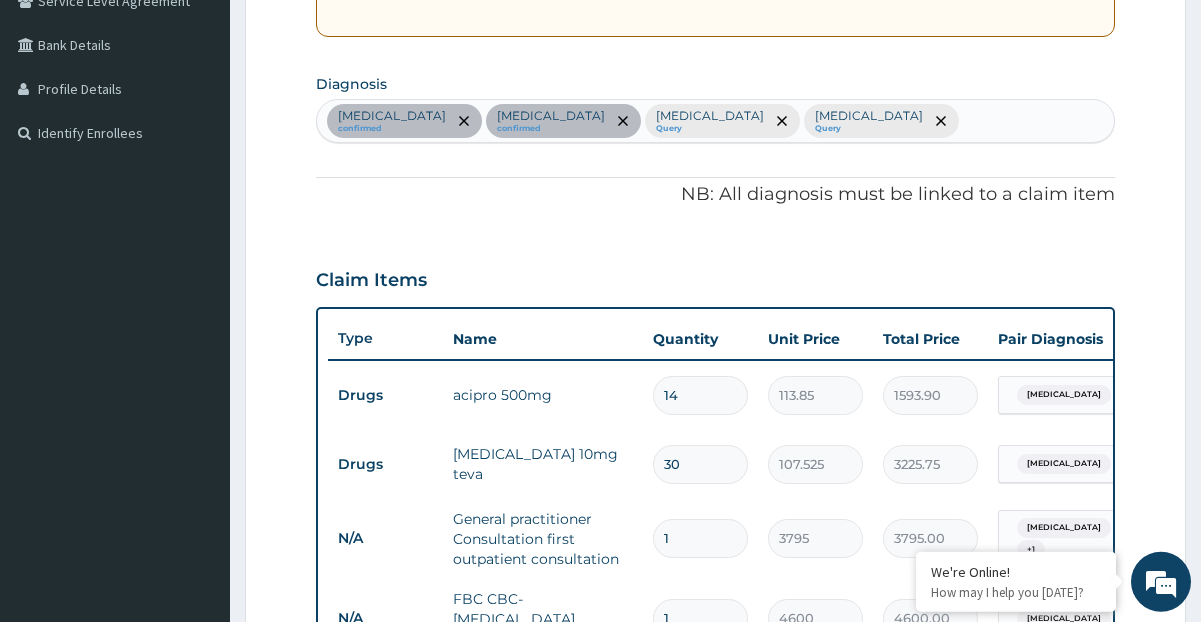 scroll, scrollTop: 1109, scrollLeft: 0, axis: vertical 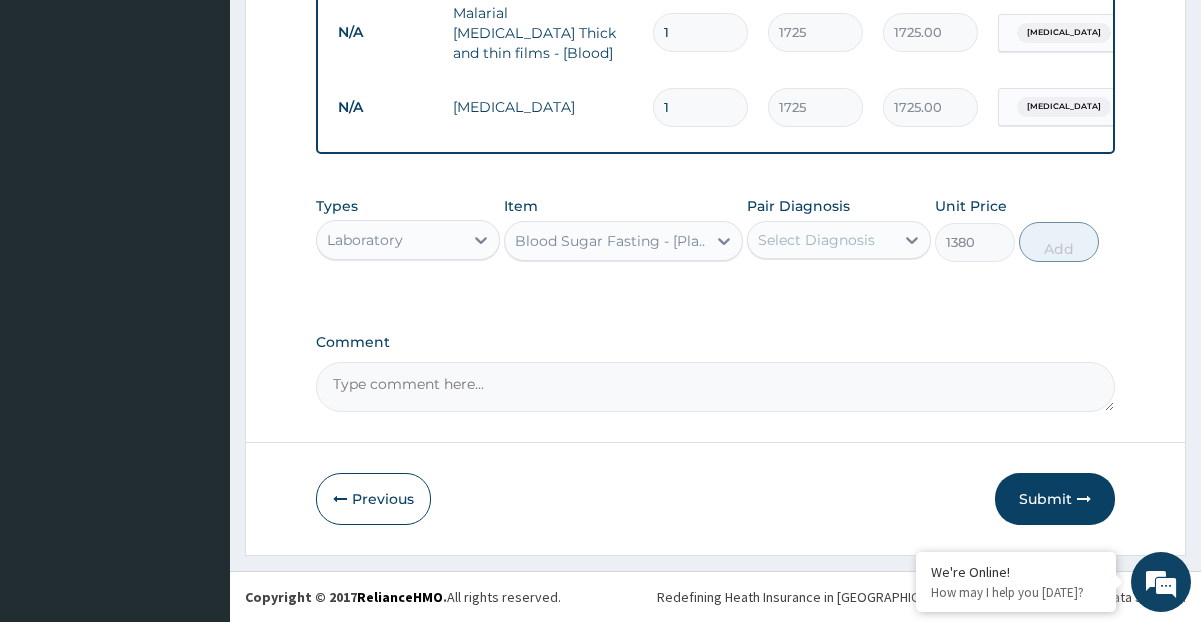 click on "Select Diagnosis" at bounding box center (816, 240) 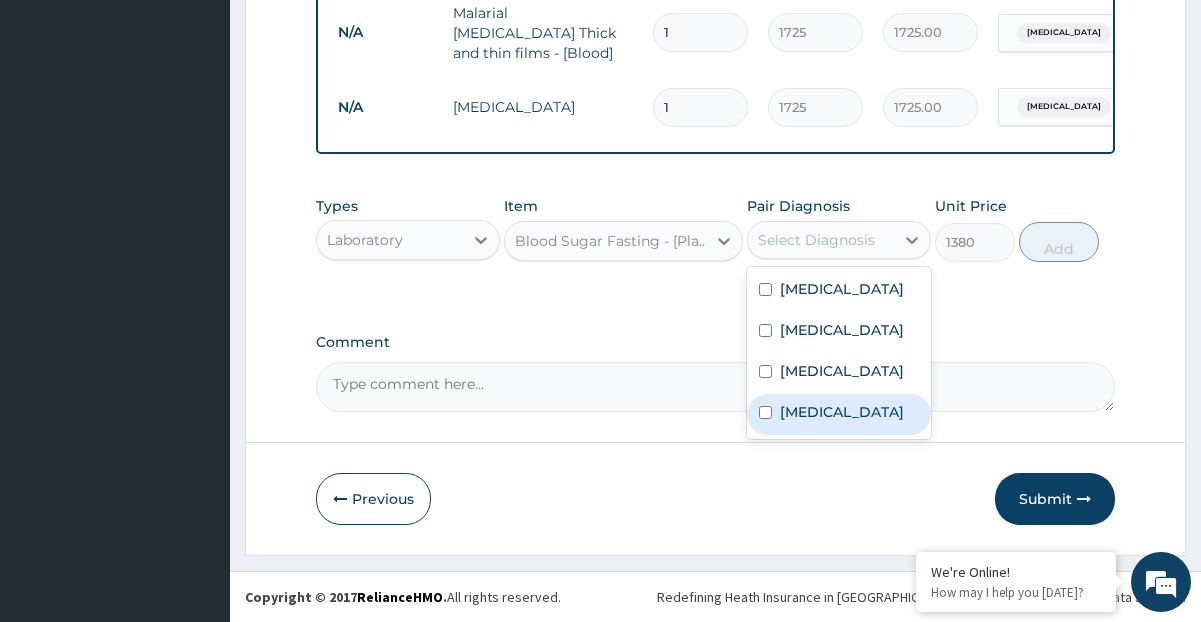 click on "Prediabetes" at bounding box center (842, 412) 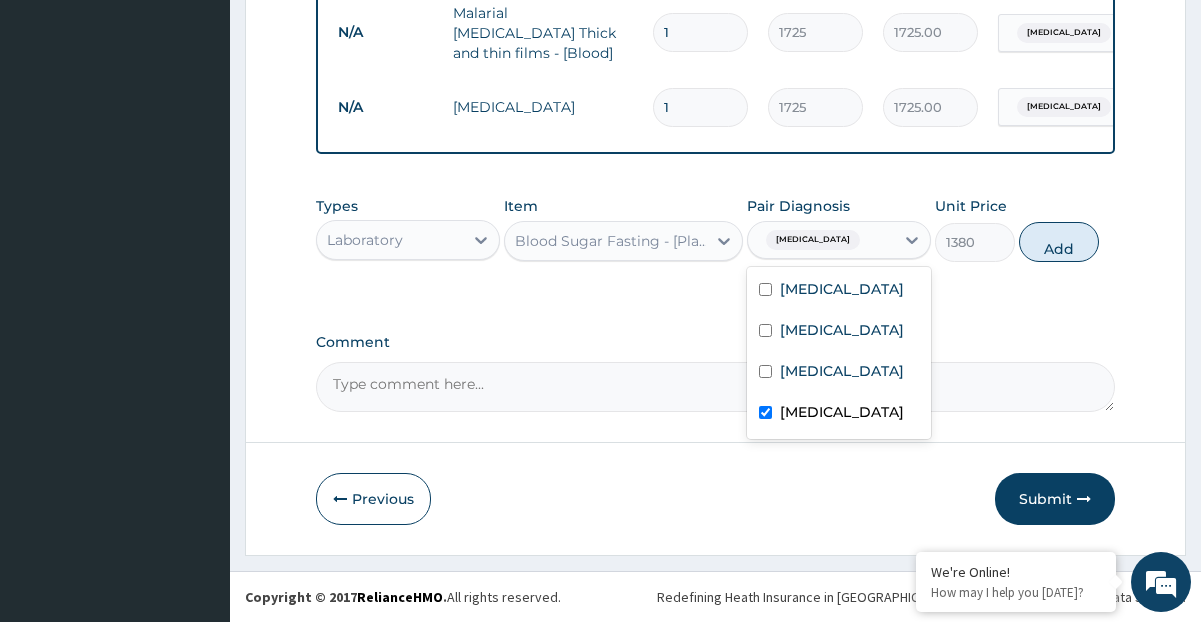 checkbox on "true" 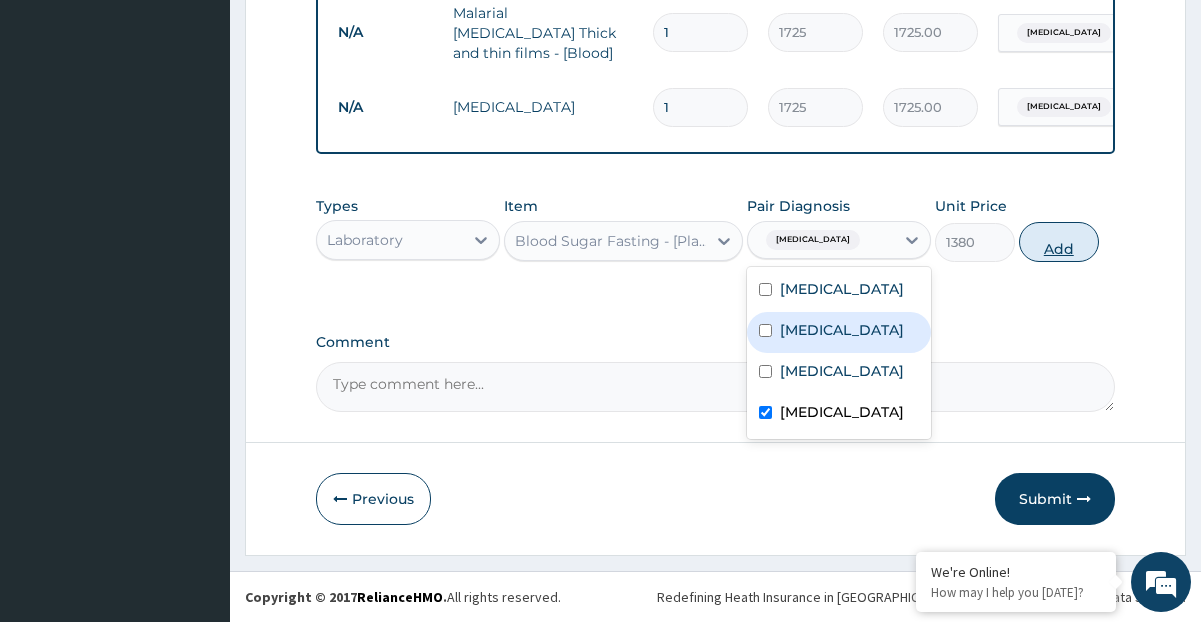 click on "Add" at bounding box center [1059, 242] 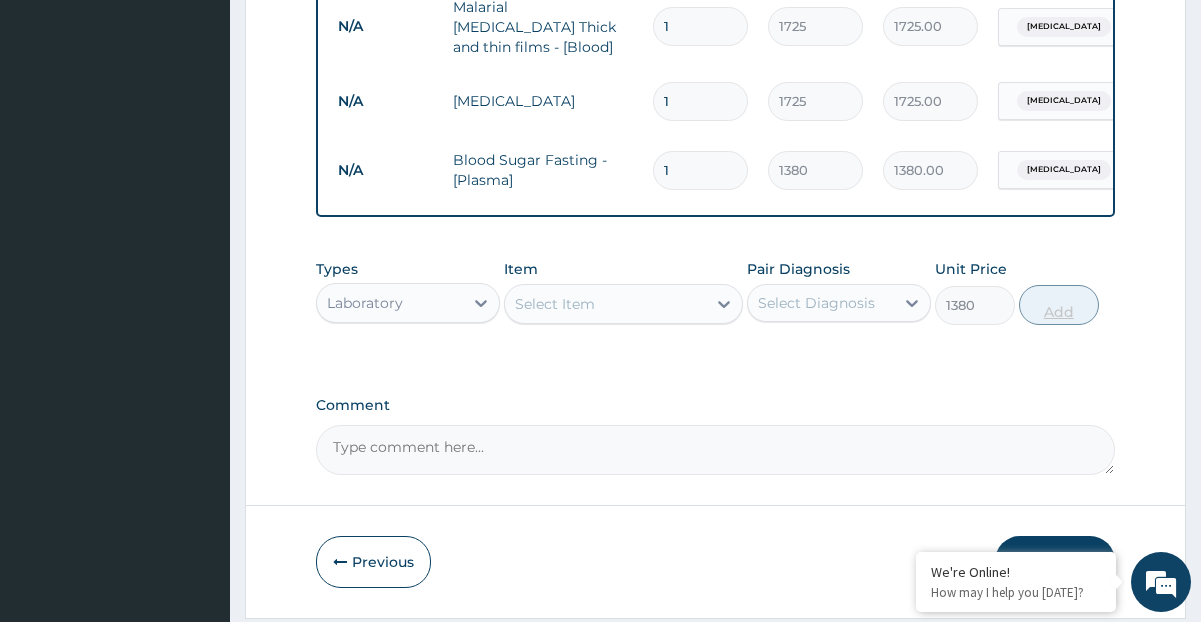 type on "0" 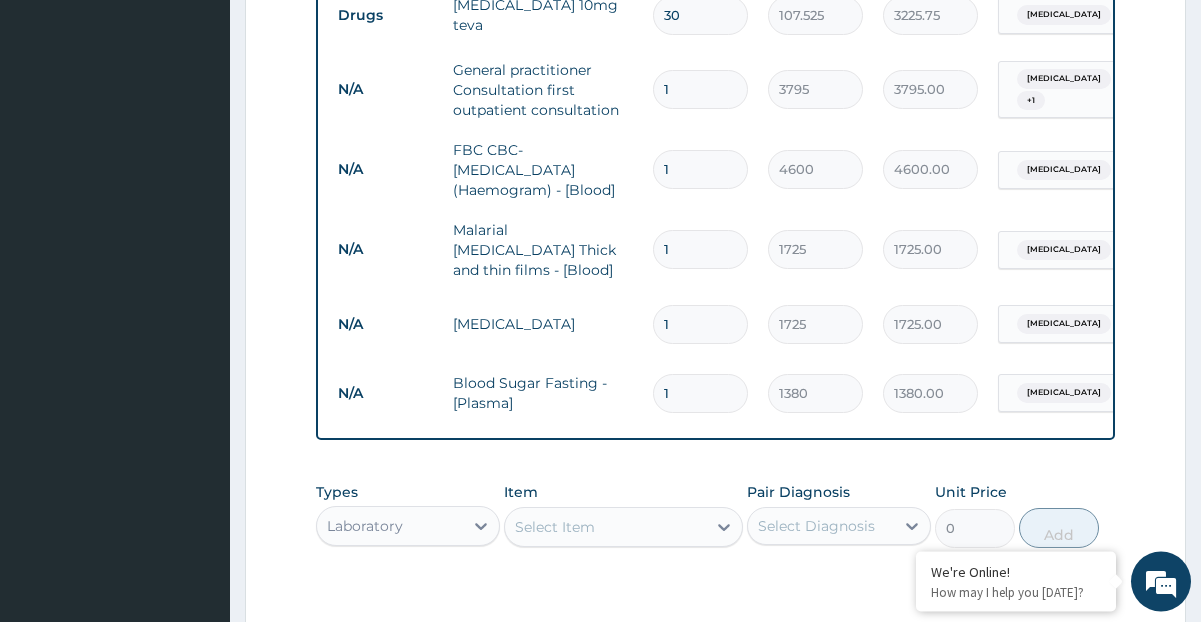 scroll, scrollTop: 1178, scrollLeft: 0, axis: vertical 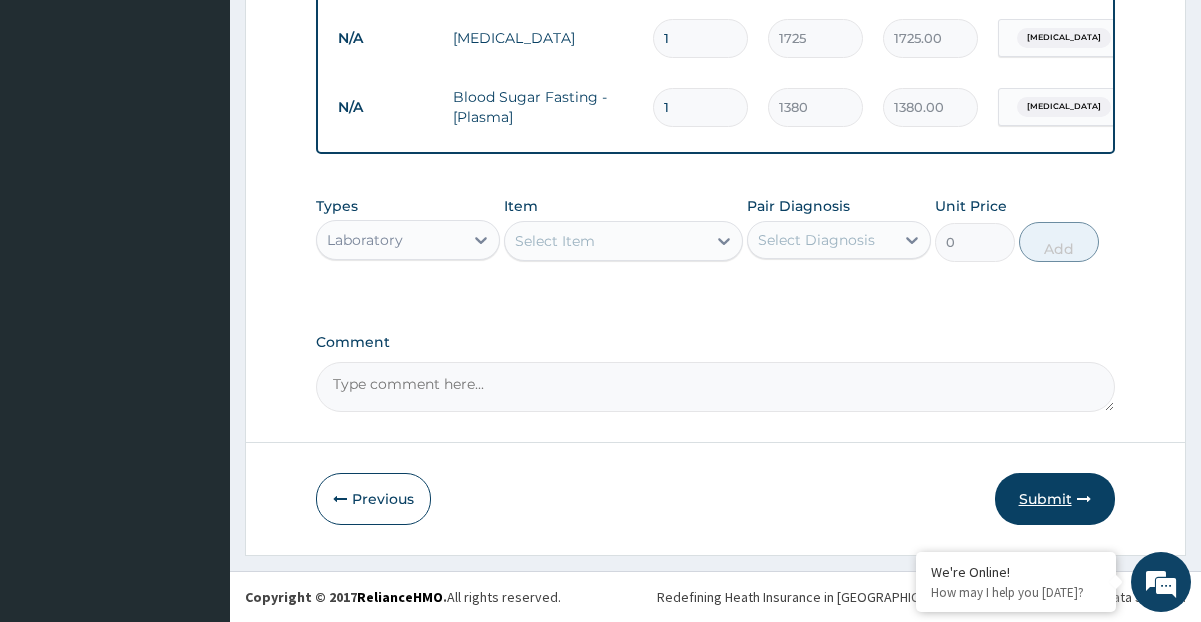click on "Submit" at bounding box center (1055, 499) 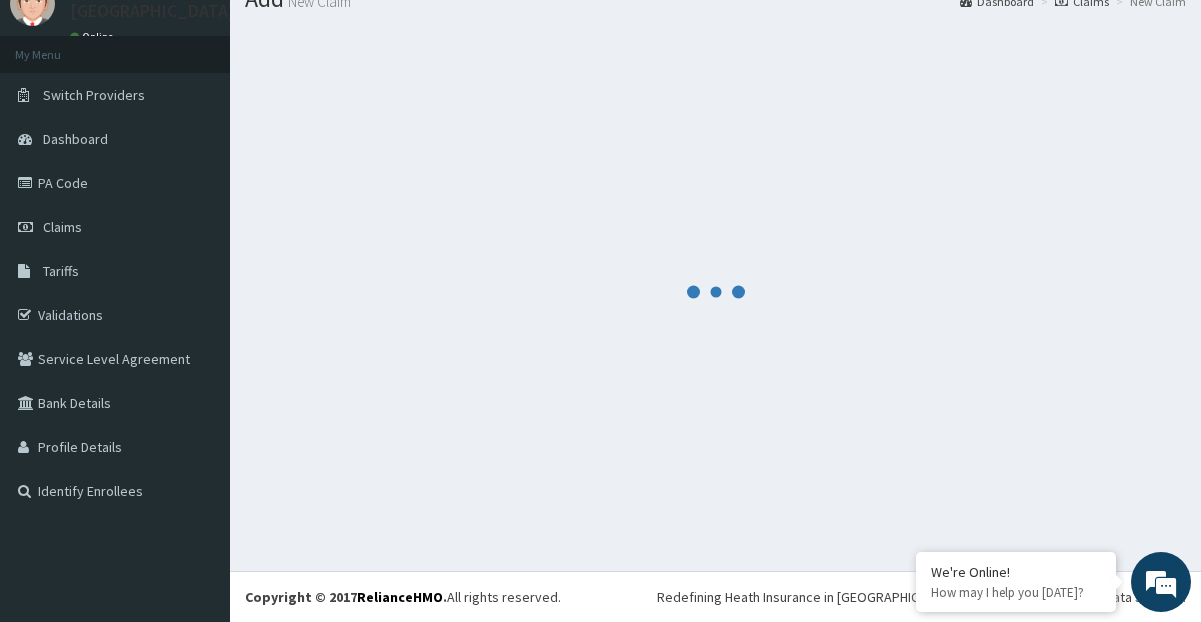 scroll, scrollTop: 79, scrollLeft: 0, axis: vertical 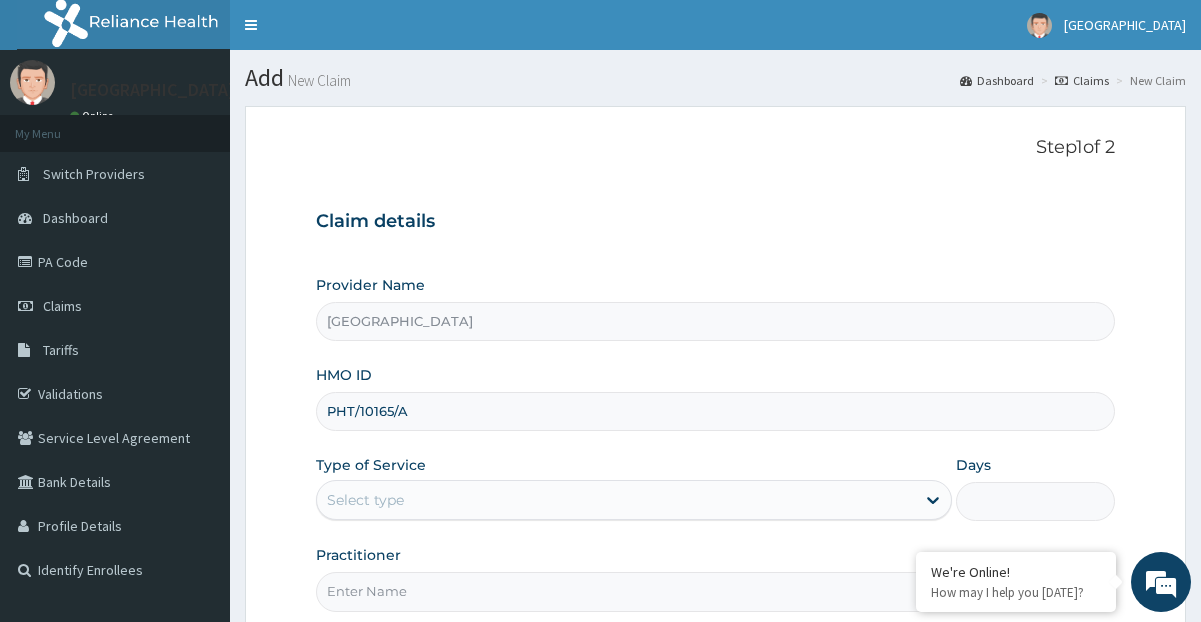 type on "PHT/10165/A" 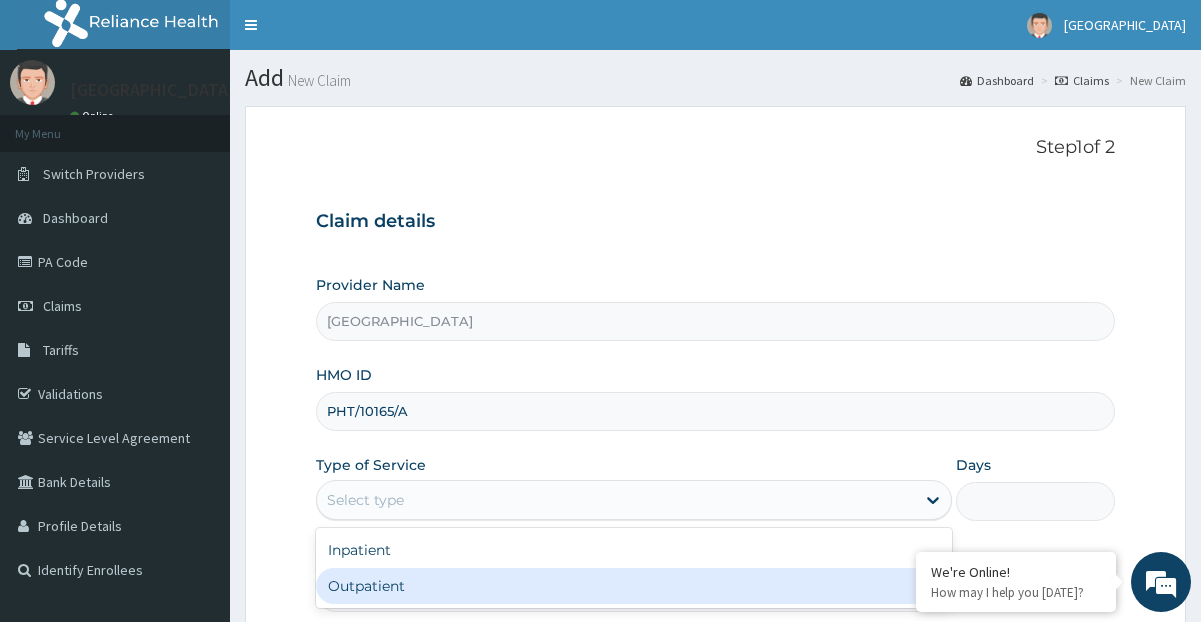 click on "Outpatient" at bounding box center [633, 586] 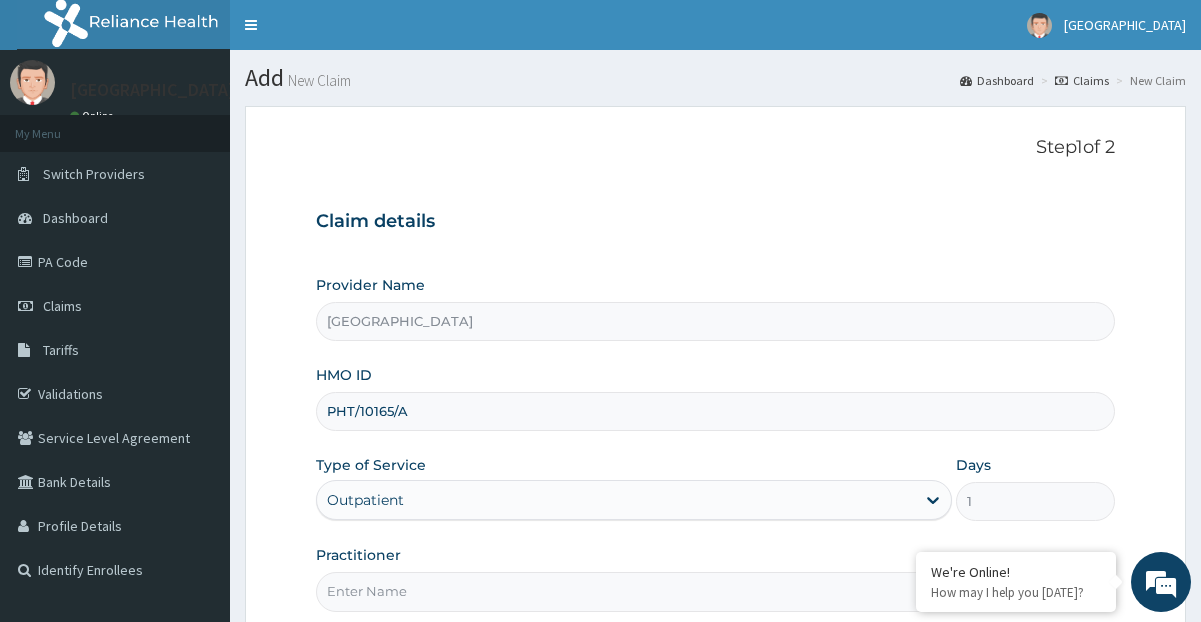 click on "Practitioner" at bounding box center (715, 591) 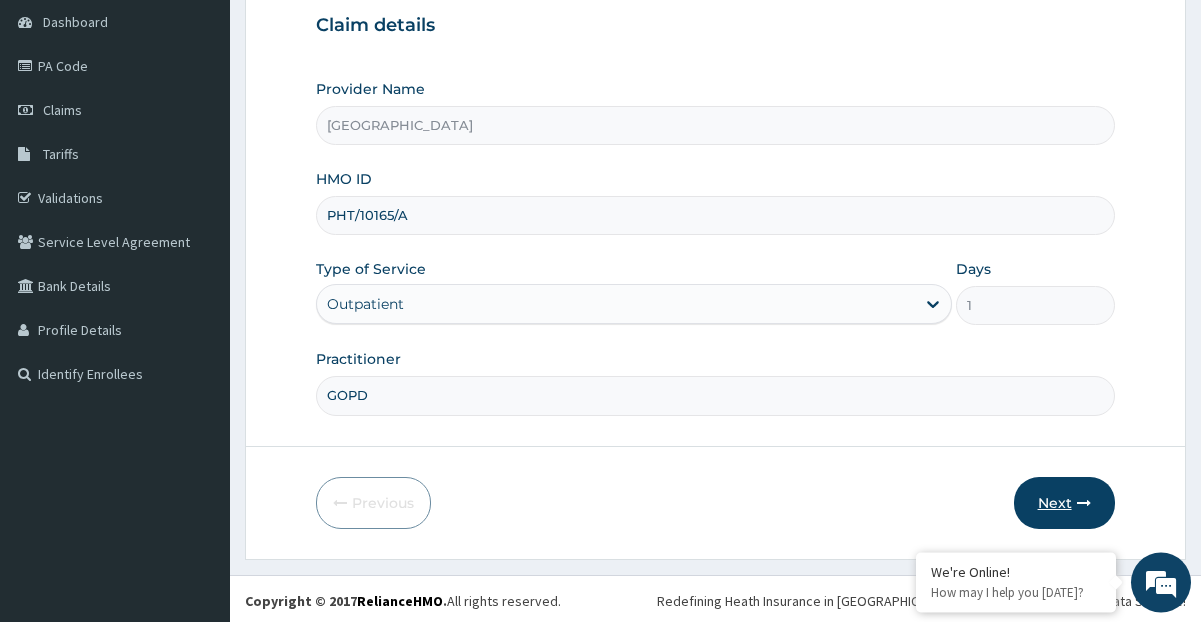 scroll, scrollTop: 200, scrollLeft: 0, axis: vertical 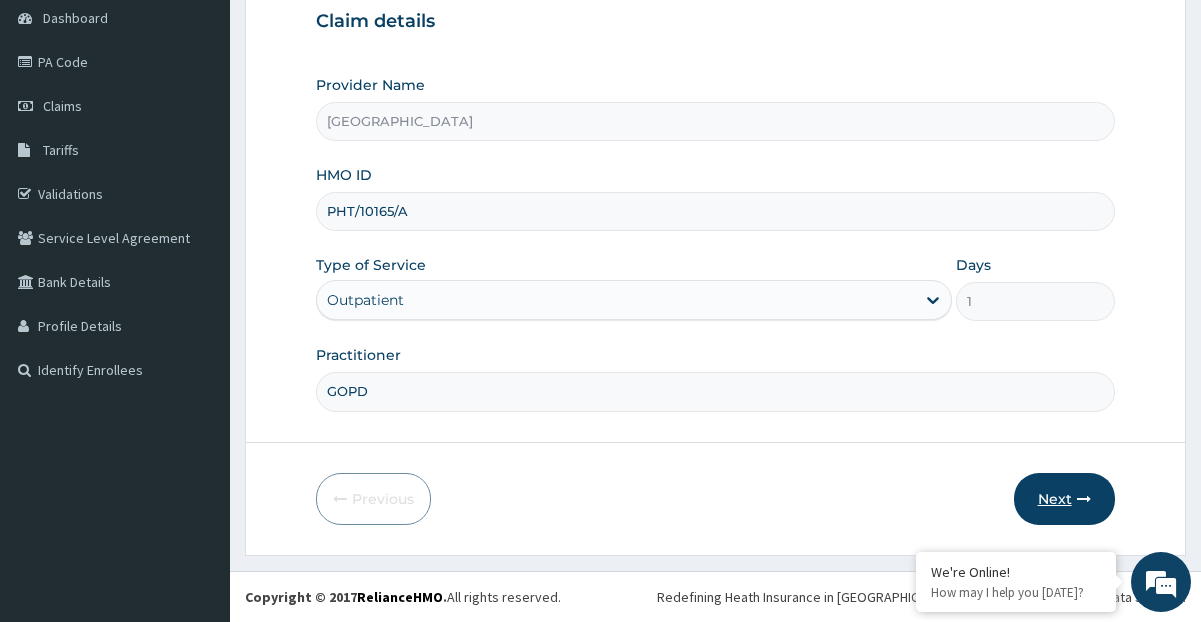 type on "GOPD" 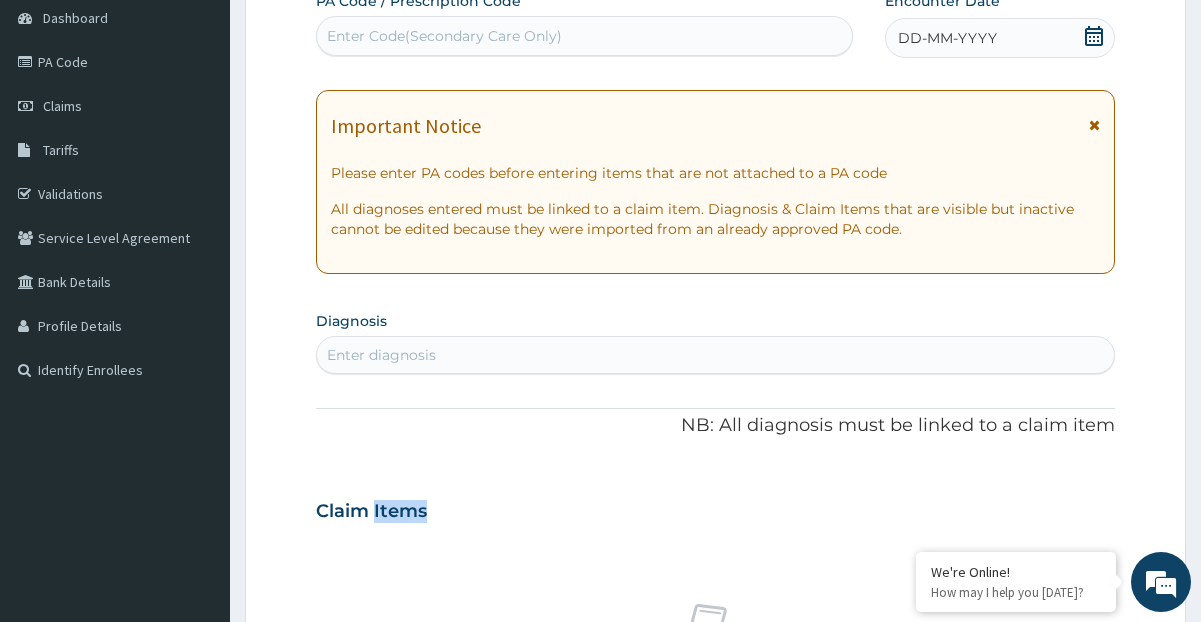 click on "Enter Code(Secondary Care Only)" at bounding box center [444, 36] 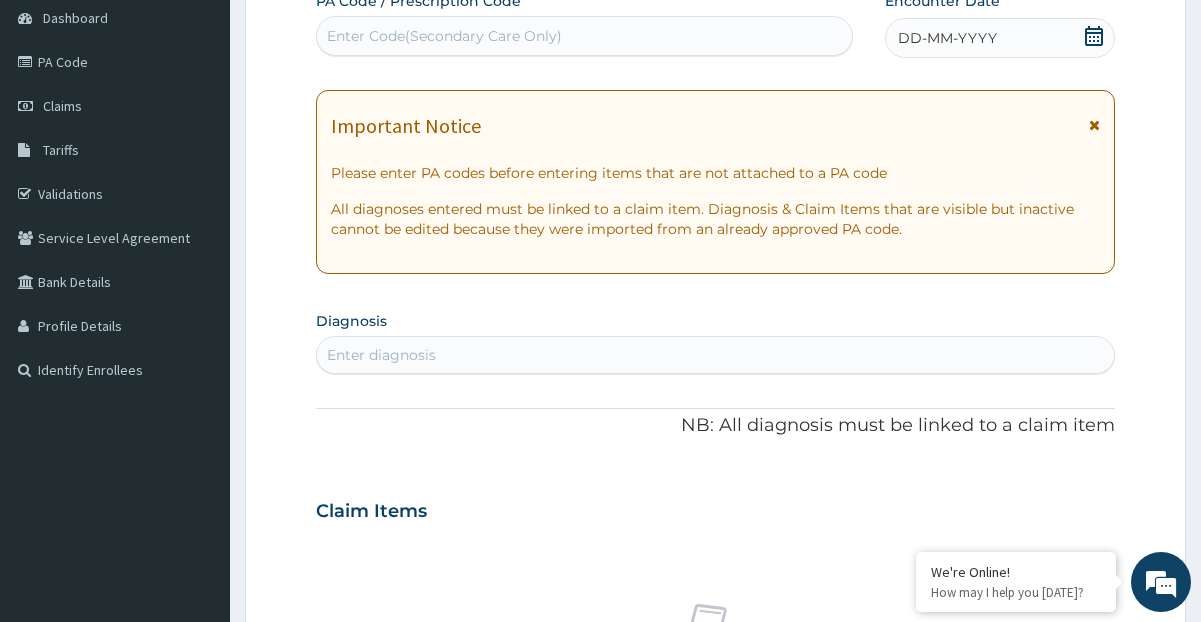 paste on "PA/8C0A7F" 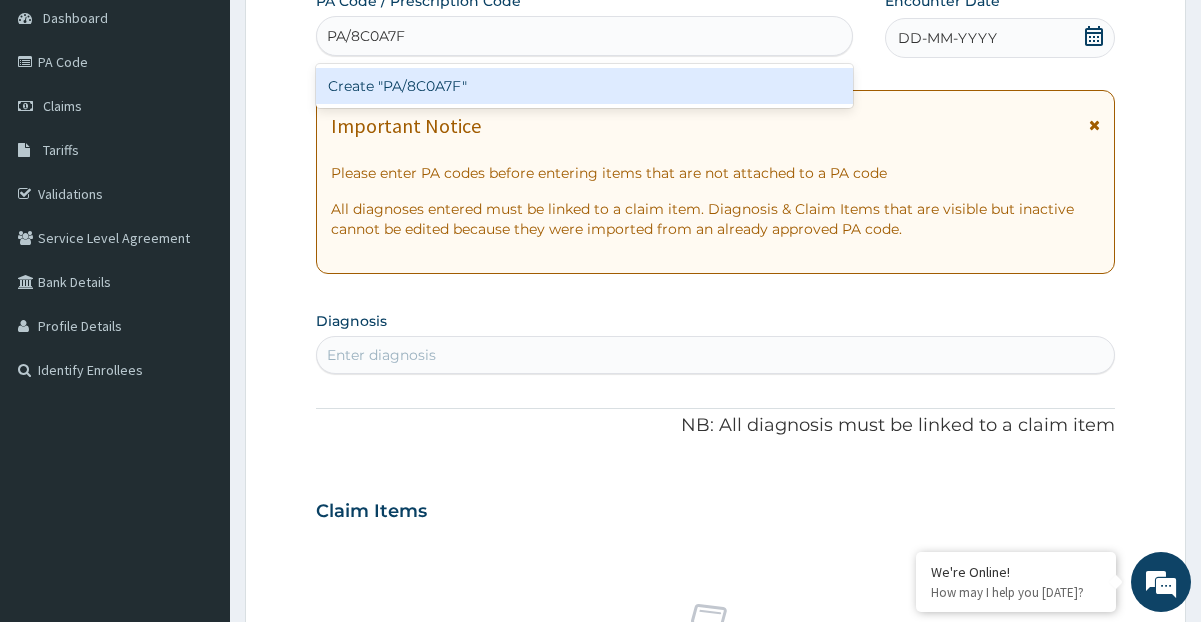 click on "Create "PA/8C0A7F"" at bounding box center (584, 86) 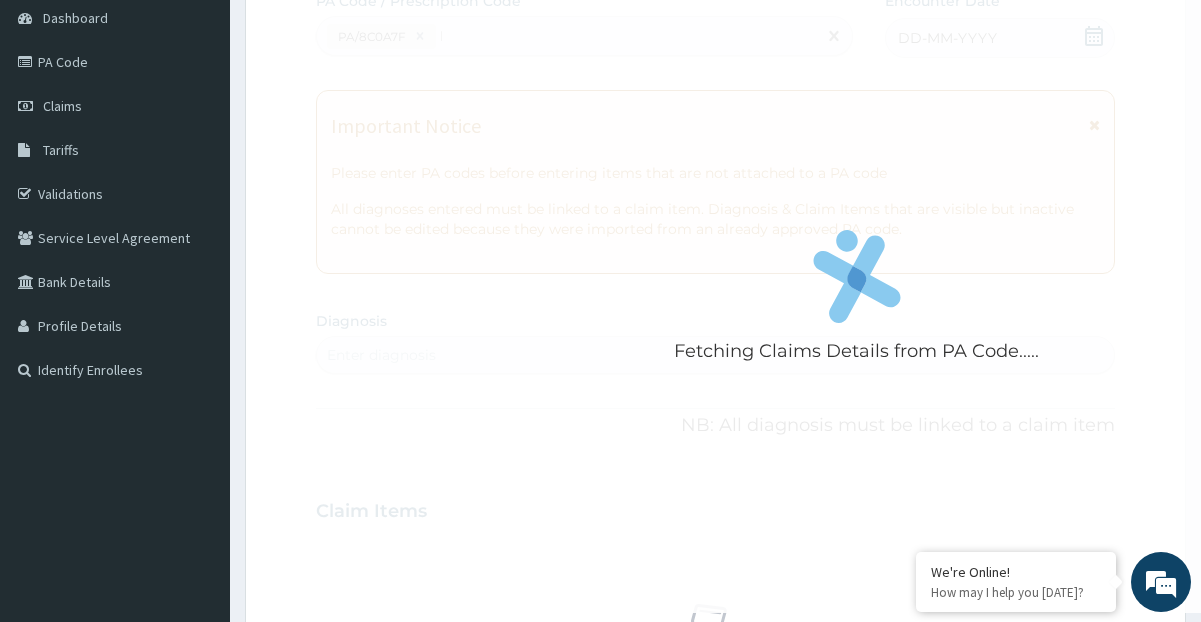 type 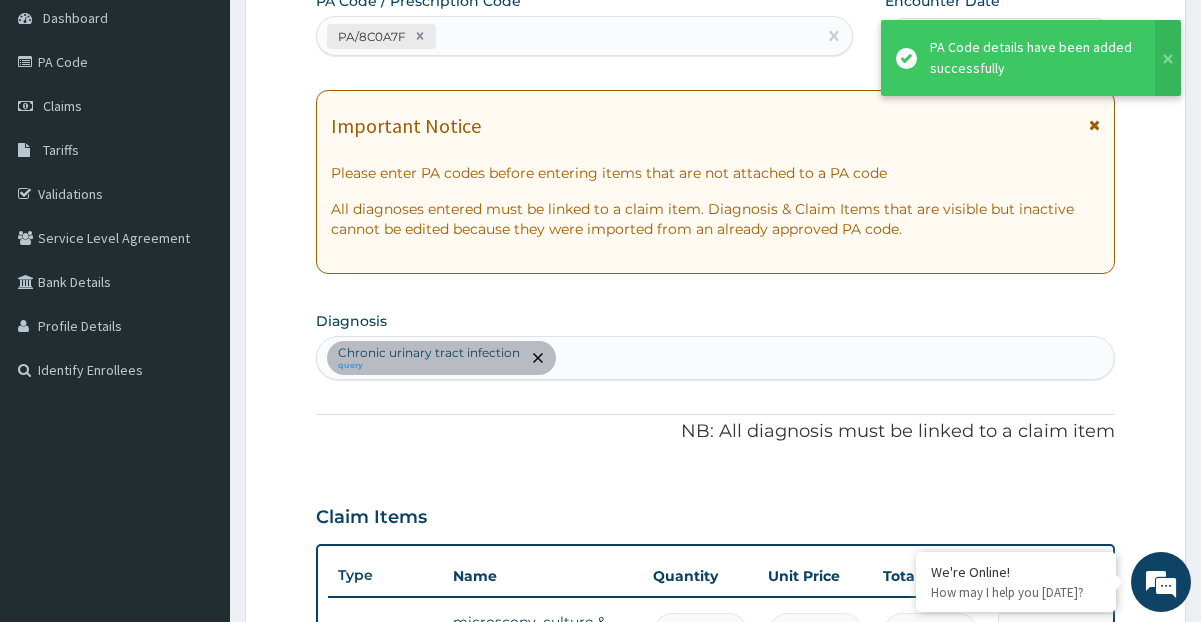 scroll, scrollTop: 521, scrollLeft: 0, axis: vertical 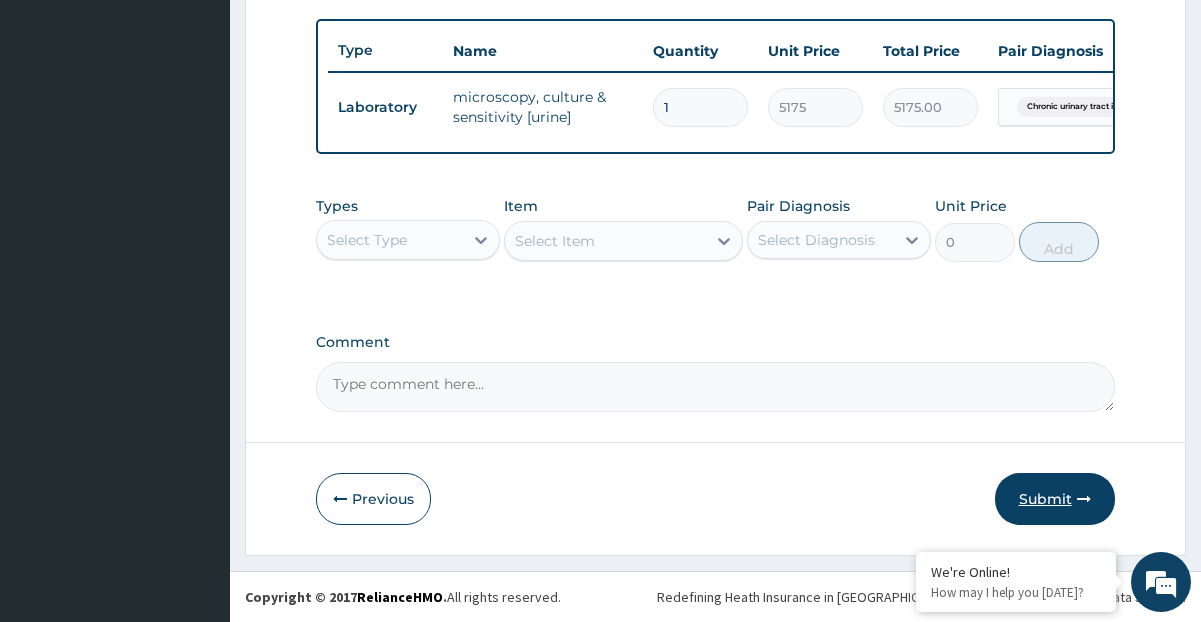 click on "Submit" at bounding box center (1055, 499) 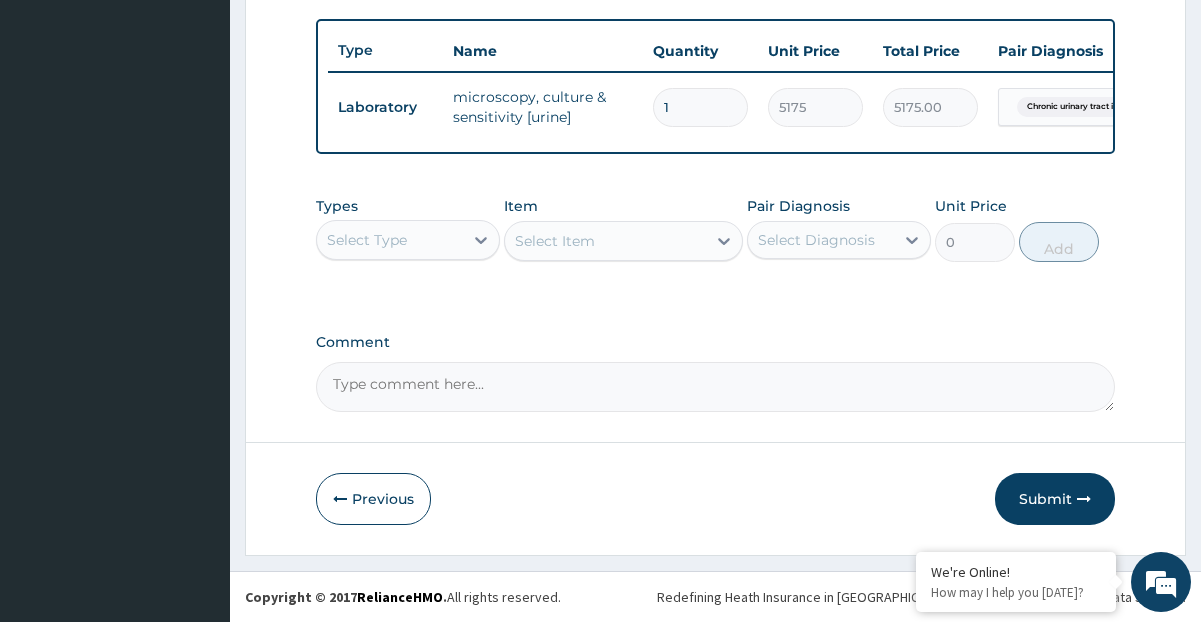 click on "Step  2  of 2 PA Code / Prescription Code PA/8C0A7F Encounter Date 09-07-2025 Important Notice Please enter PA codes before entering items that are not attached to a PA code   All diagnoses entered must be linked to a claim item. Diagnosis & Claim Items that are visible but inactive cannot be edited because they were imported from an already approved PA code. Diagnosis Chronic urinary tract infection query NB: All diagnosis must be linked to a claim item Claim Items Type Name Quantity Unit Price Total Price Pair Diagnosis Actions Laboratory microscopy, culture & sensitivity [urine] 1 5175 5175.00 Chronic urinary tract infectio... Delete Types Select Type Item Select Item Pair Diagnosis Select Diagnosis Unit Price 0 Add Comment     Previous   Submit" at bounding box center (715, -32) 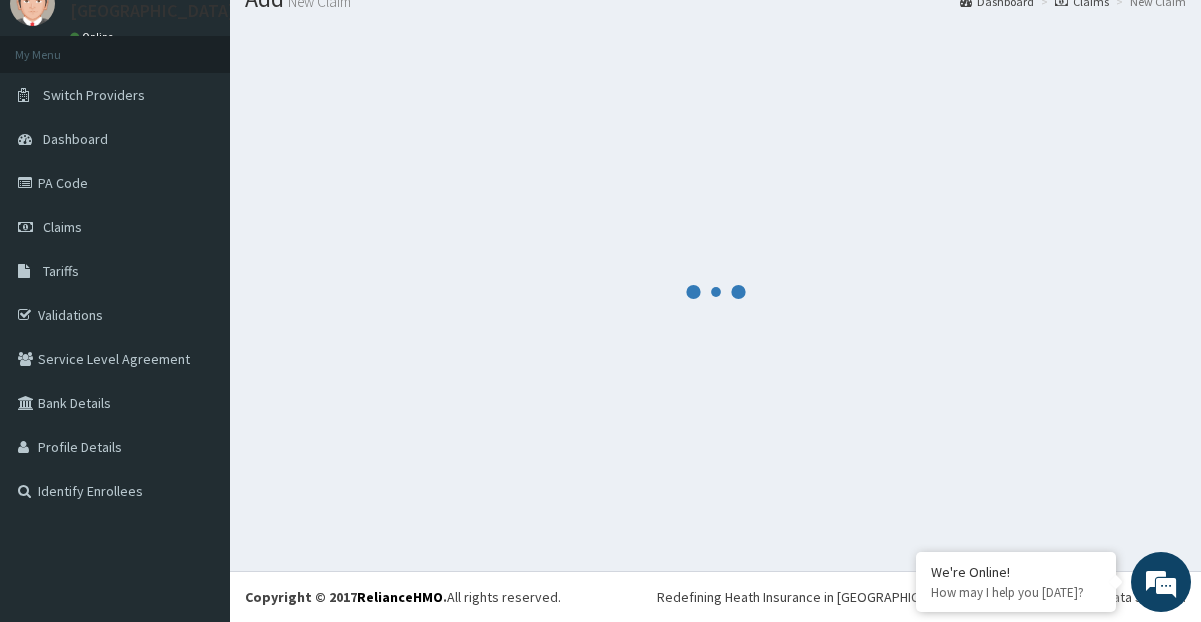 scroll, scrollTop: 79, scrollLeft: 0, axis: vertical 